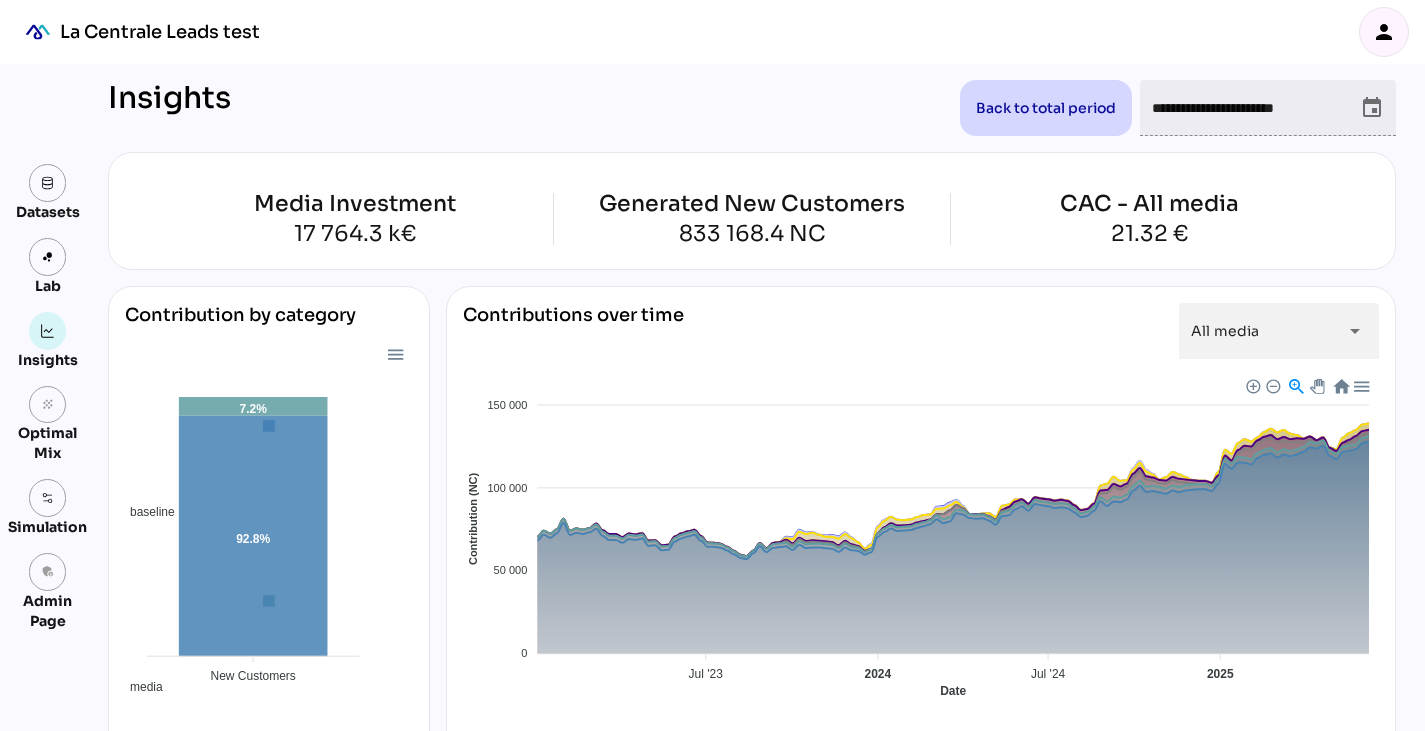 scroll, scrollTop: 0, scrollLeft: 0, axis: both 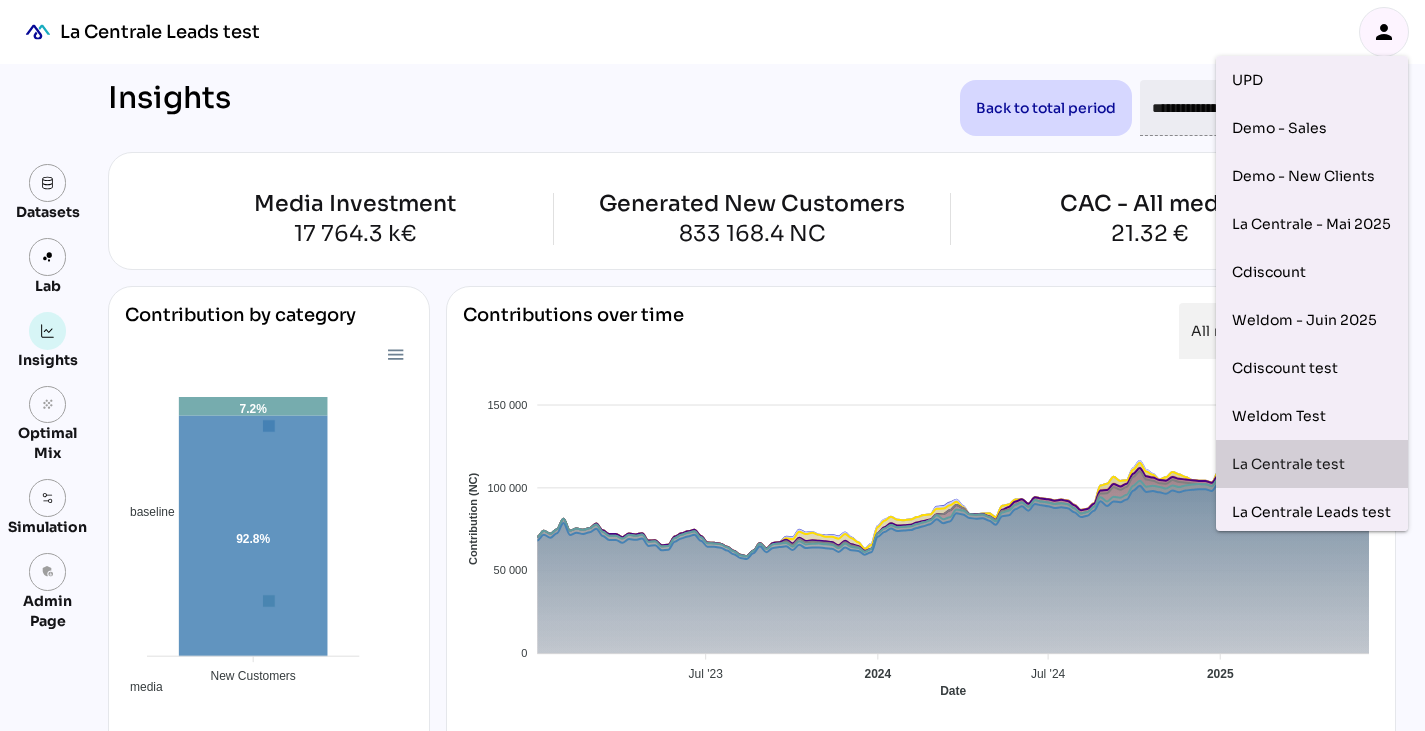click on "La Centrale test" at bounding box center (1312, 464) 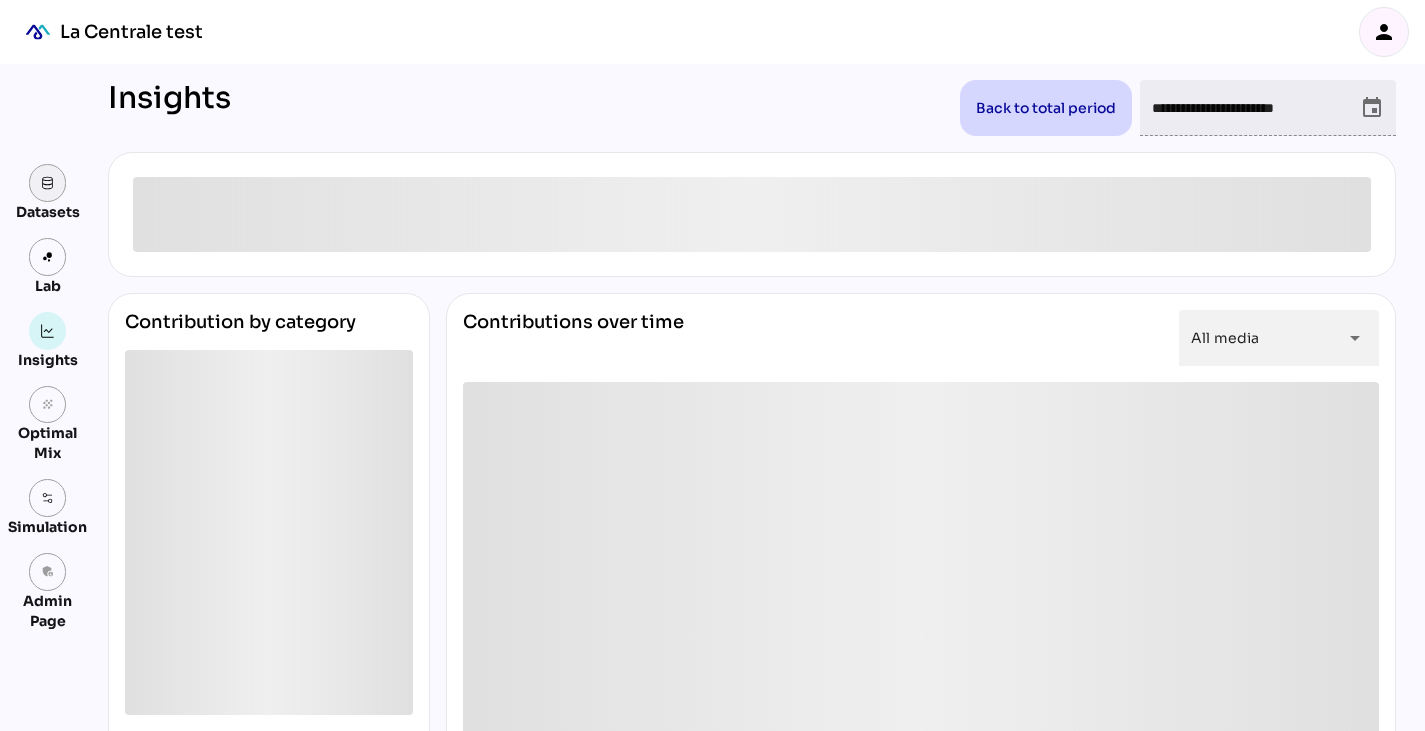click at bounding box center [48, 183] 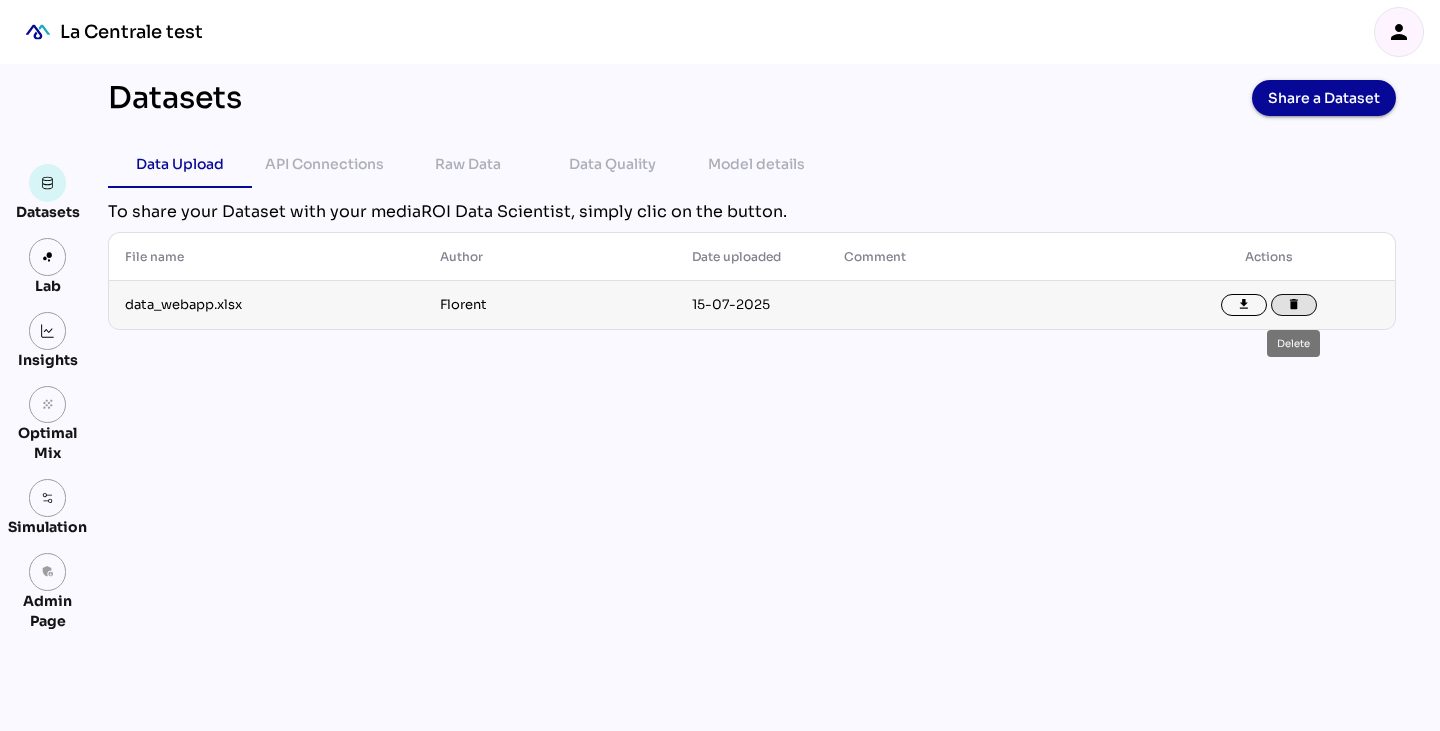 click on "delete" at bounding box center [1294, 305] 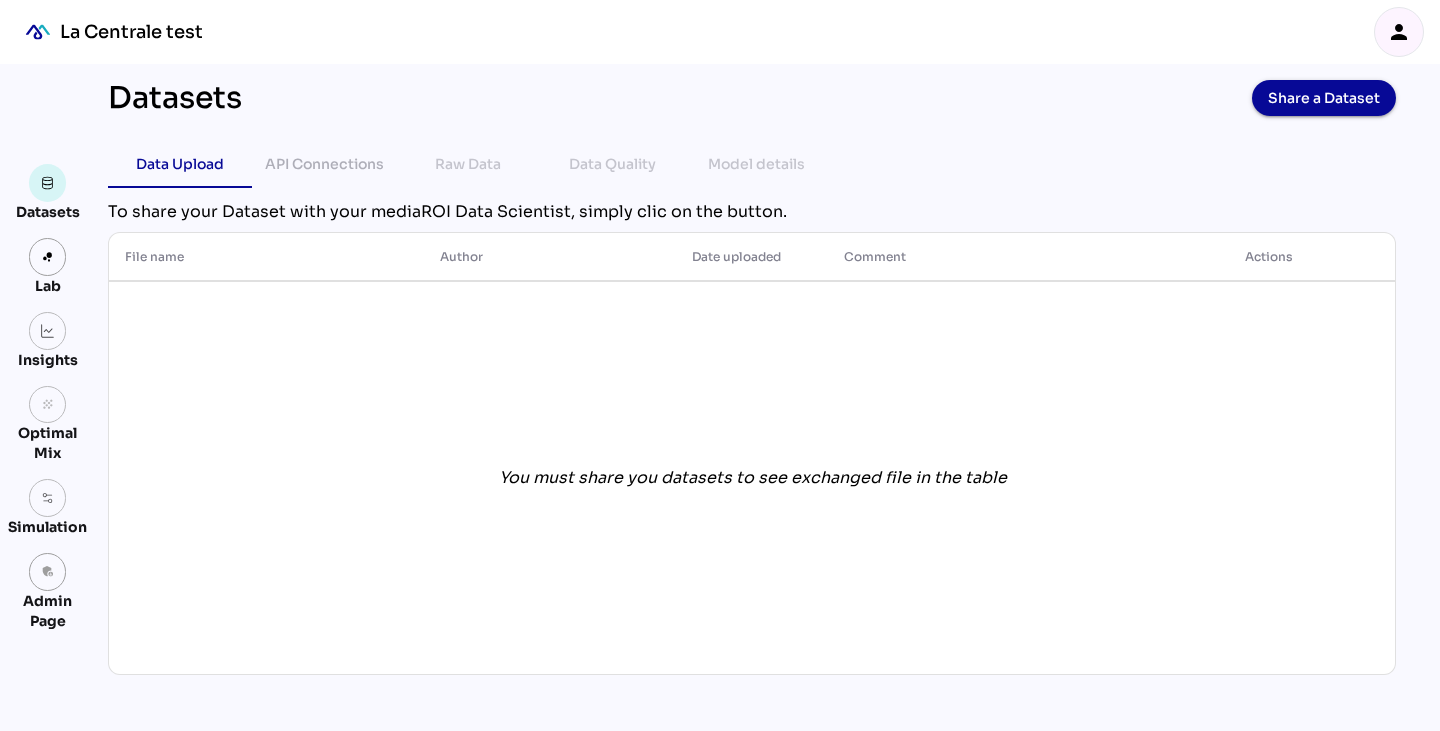 click on "Datasets Share a Dataset  Data Upload API Connections Raw Data Data Quality Model details chevron_left chevron_right  To share your Dataset with your mediaROI Data Scientist, simply clic on the button.  File name arrow_upward Author arrow_upward Date uploaded arrow_upward Comment arrow_upward Actions  You must share you datasets to see exchanged file in the table" at bounding box center [752, 397] 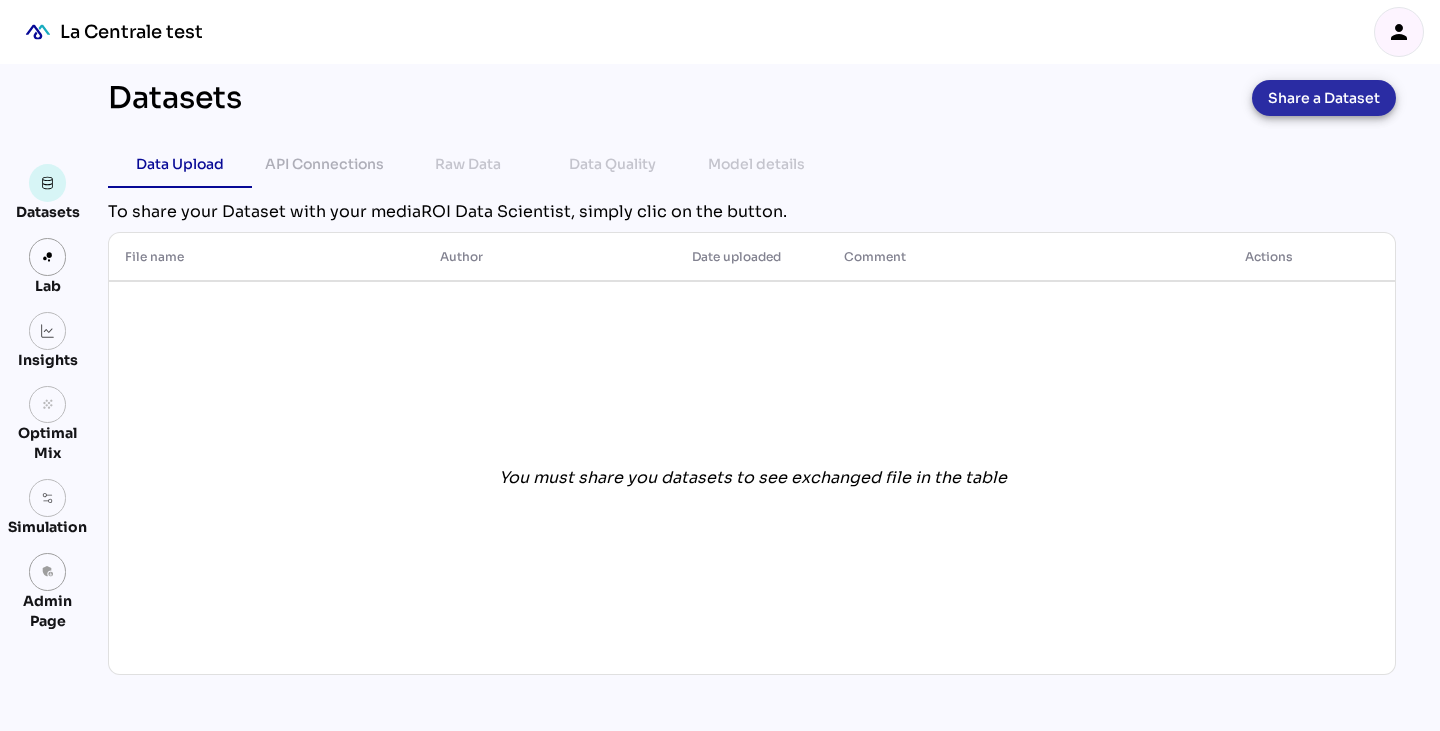 click on "Share a Dataset" at bounding box center (1324, 98) 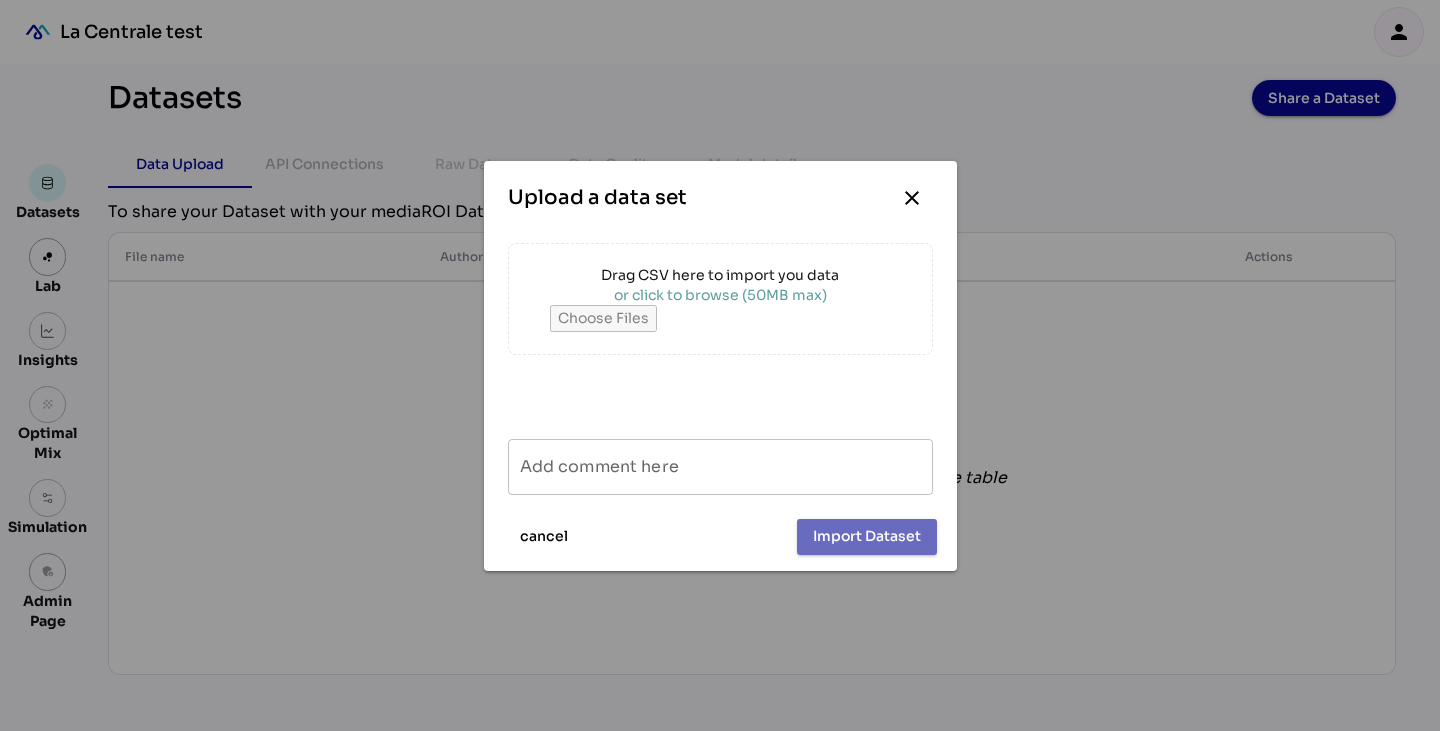 click on "Drag CSV here to import you data" at bounding box center (720, 275) 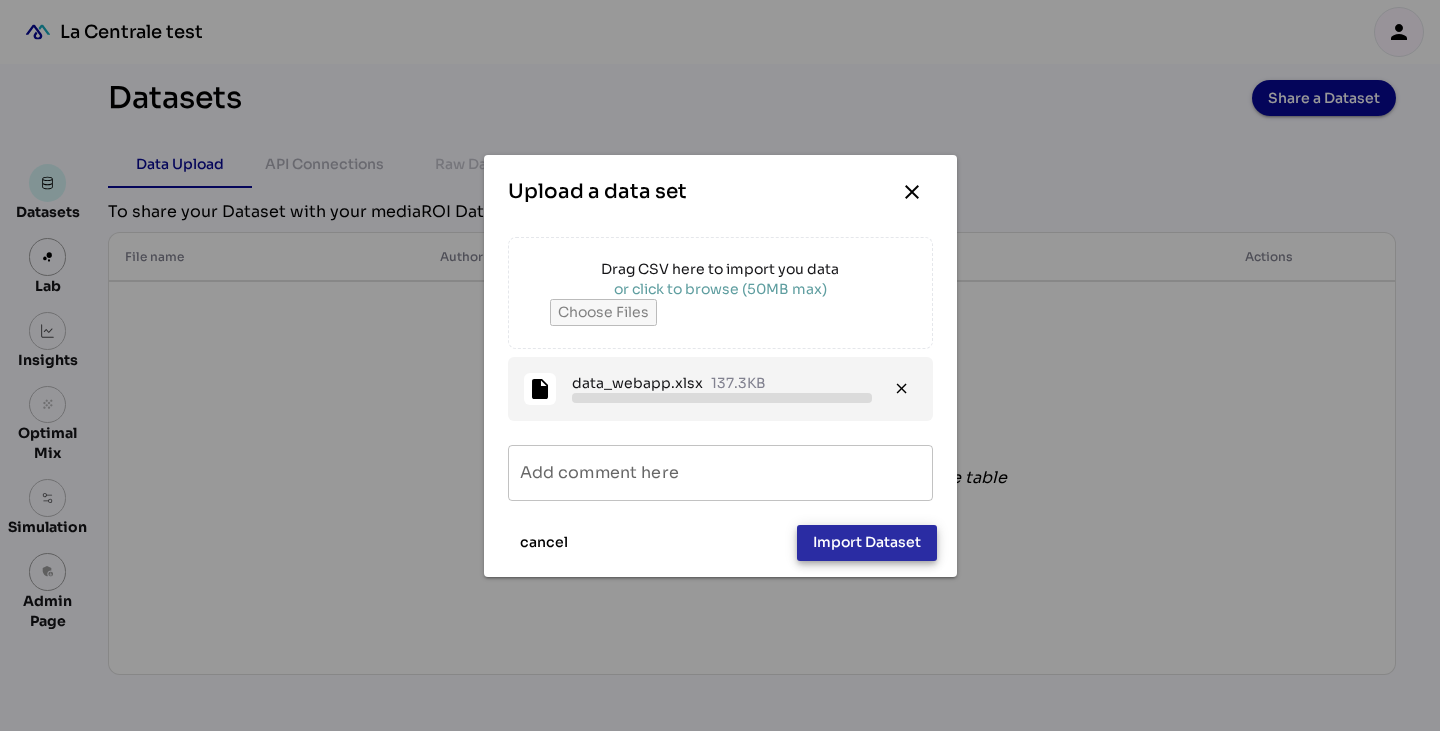 click on "Import Dataset" at bounding box center [867, 542] 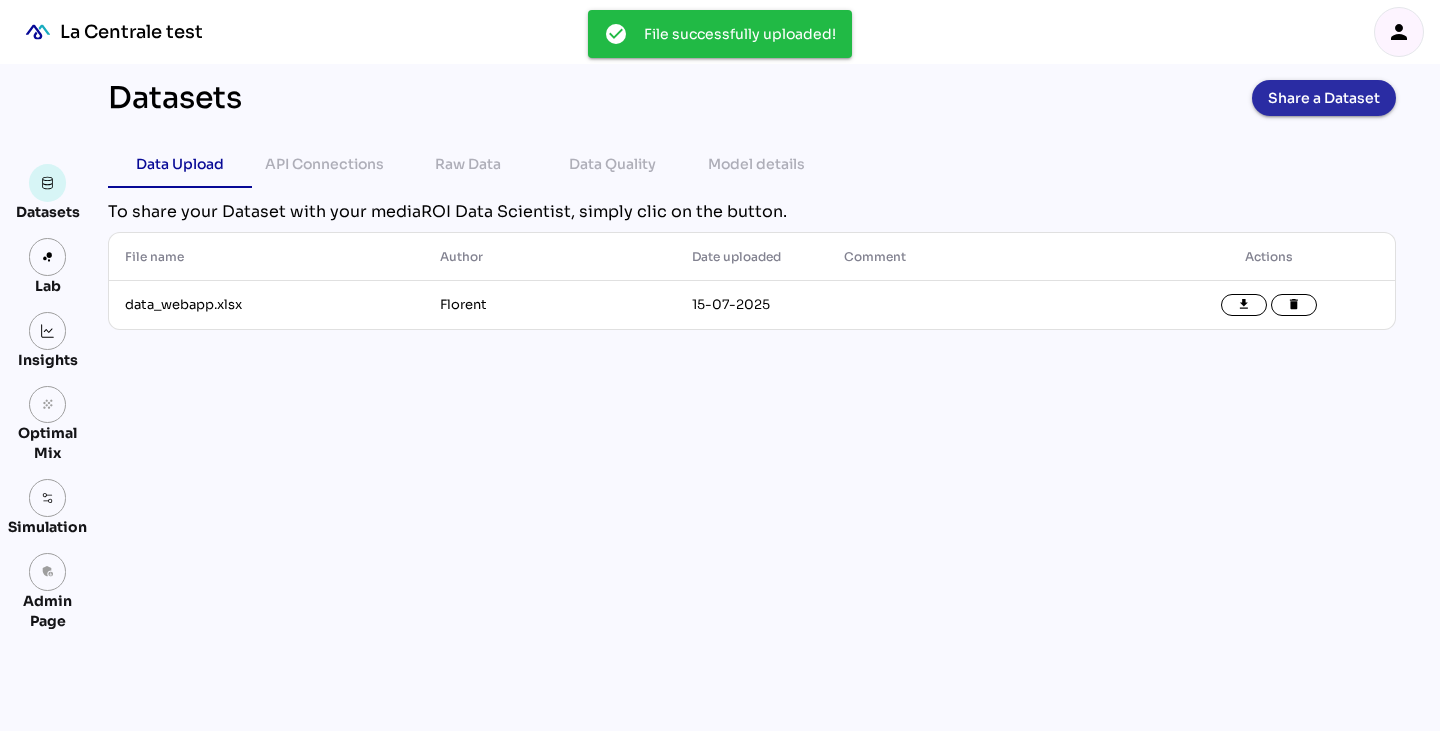click on "Share a Dataset" at bounding box center [1324, 98] 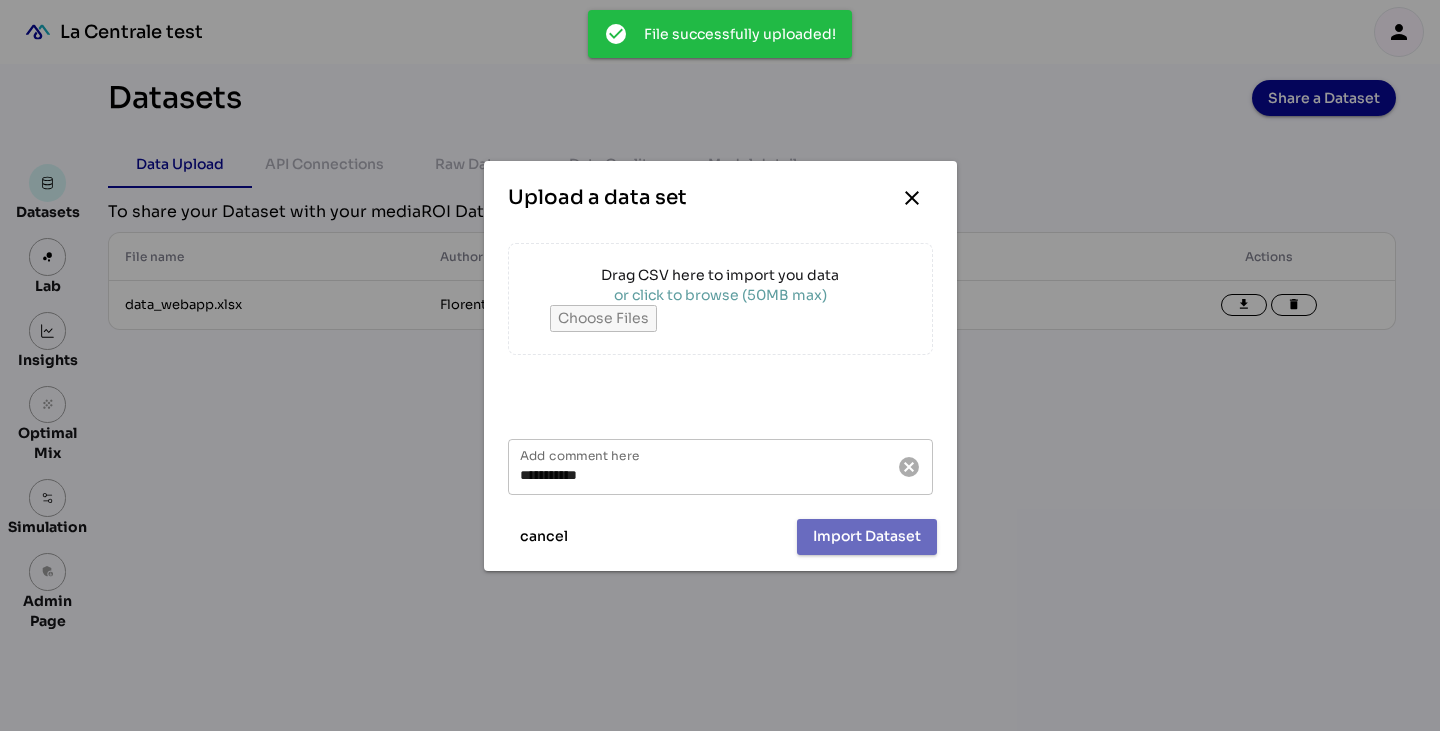 click on "or click to browse (50MB max)" at bounding box center (720, 295) 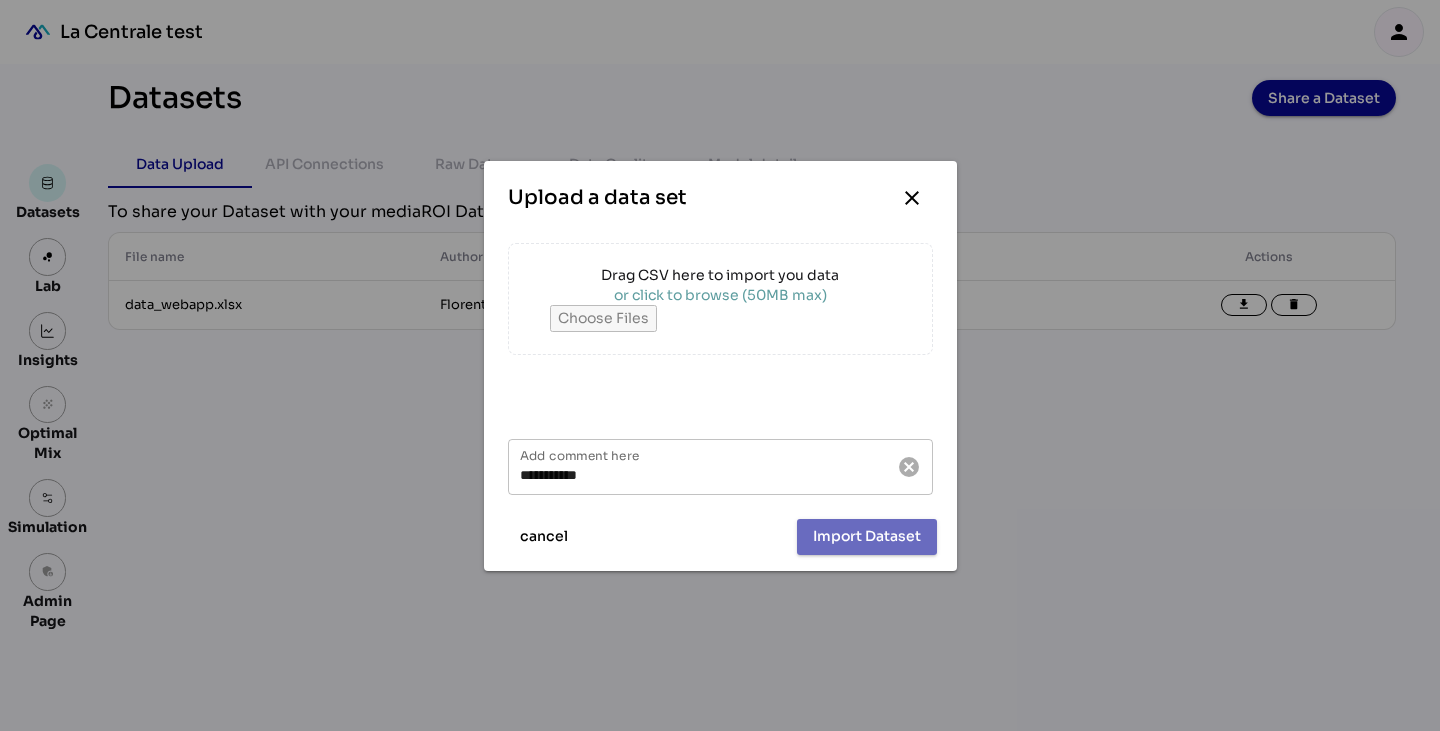 type on "**********" 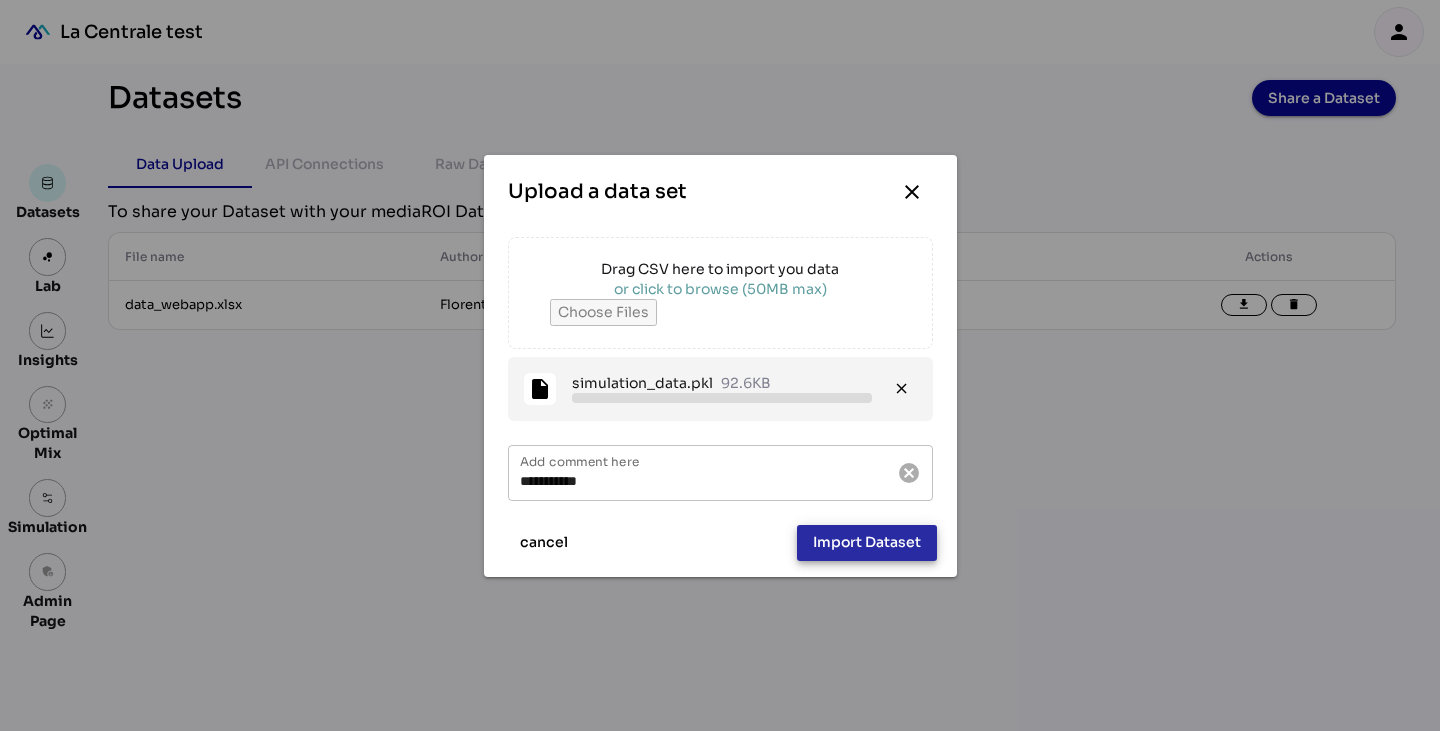click on "Import Dataset" at bounding box center (867, 542) 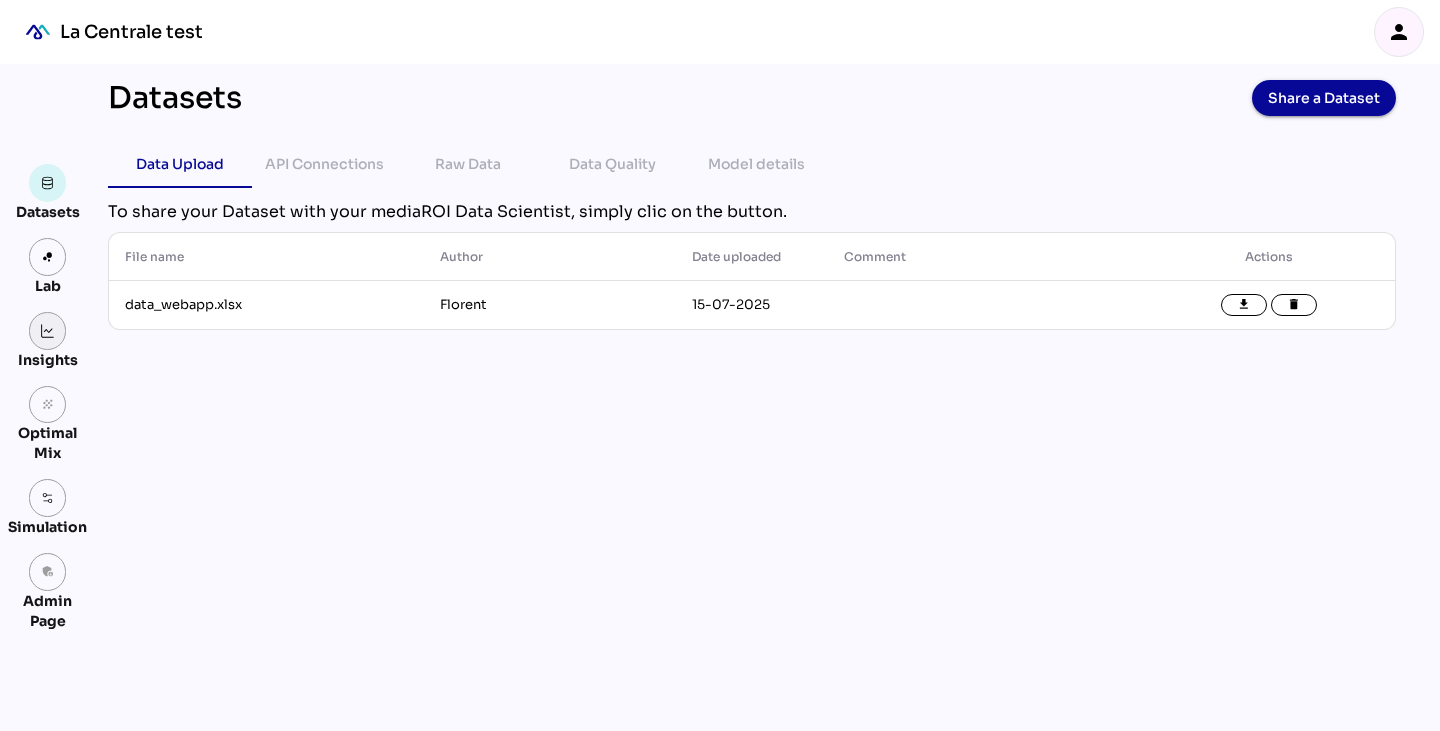 click at bounding box center [48, 331] 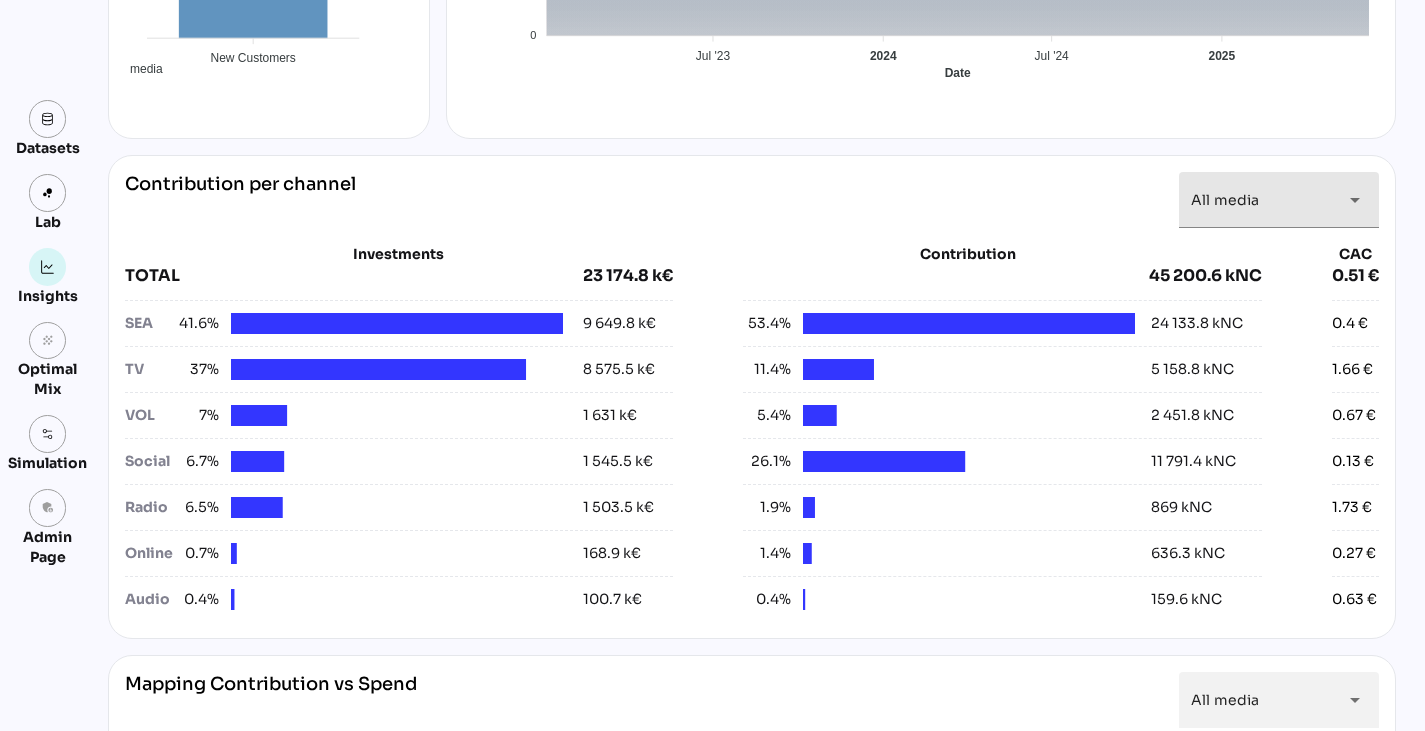 scroll, scrollTop: 0, scrollLeft: 0, axis: both 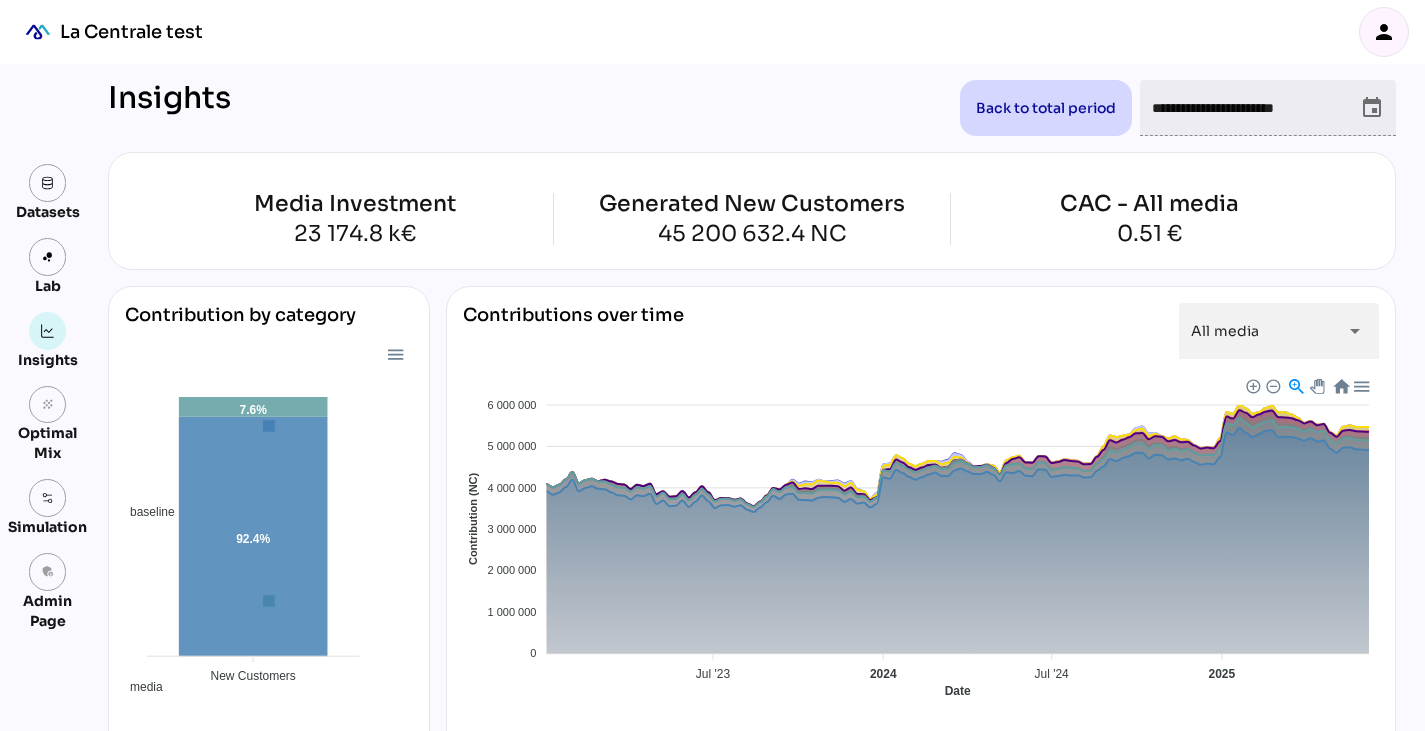 click on "person" at bounding box center [1384, 32] 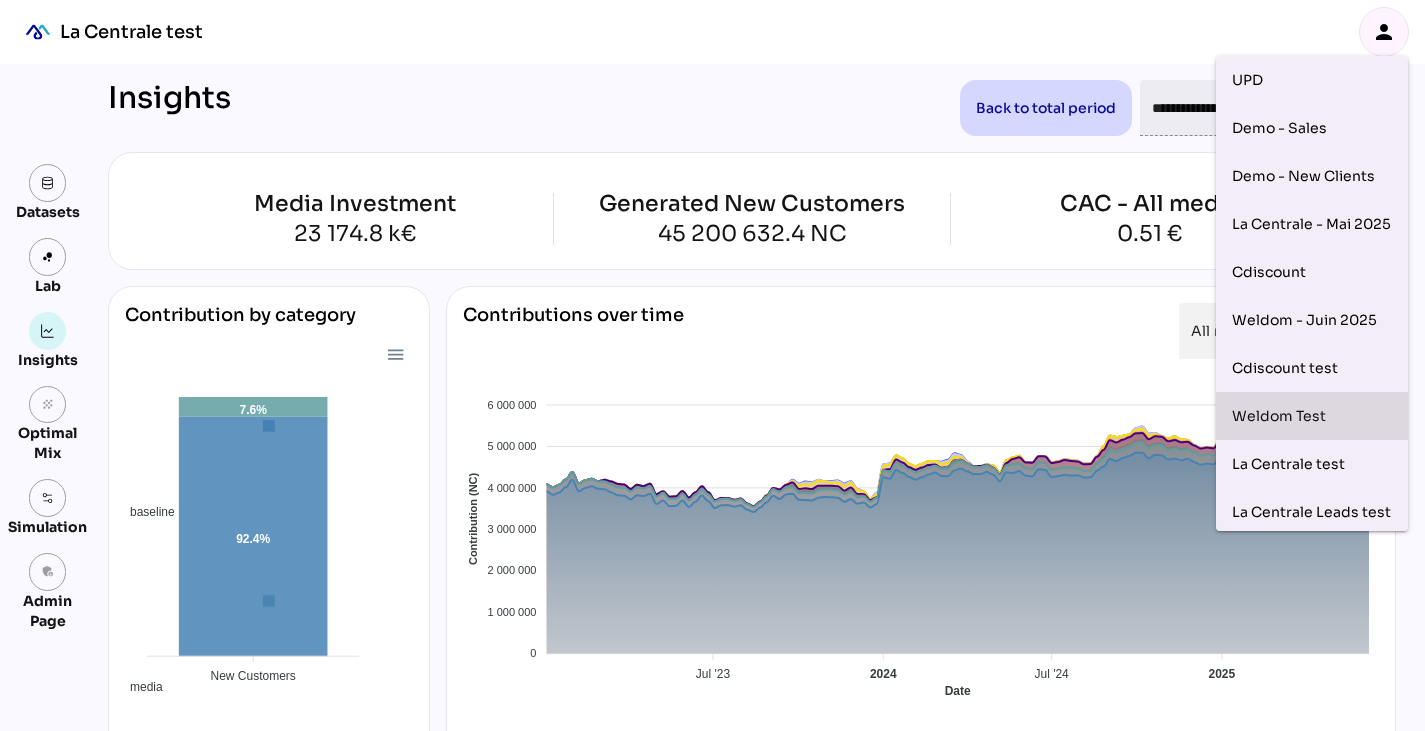scroll, scrollTop: 69, scrollLeft: 13, axis: both 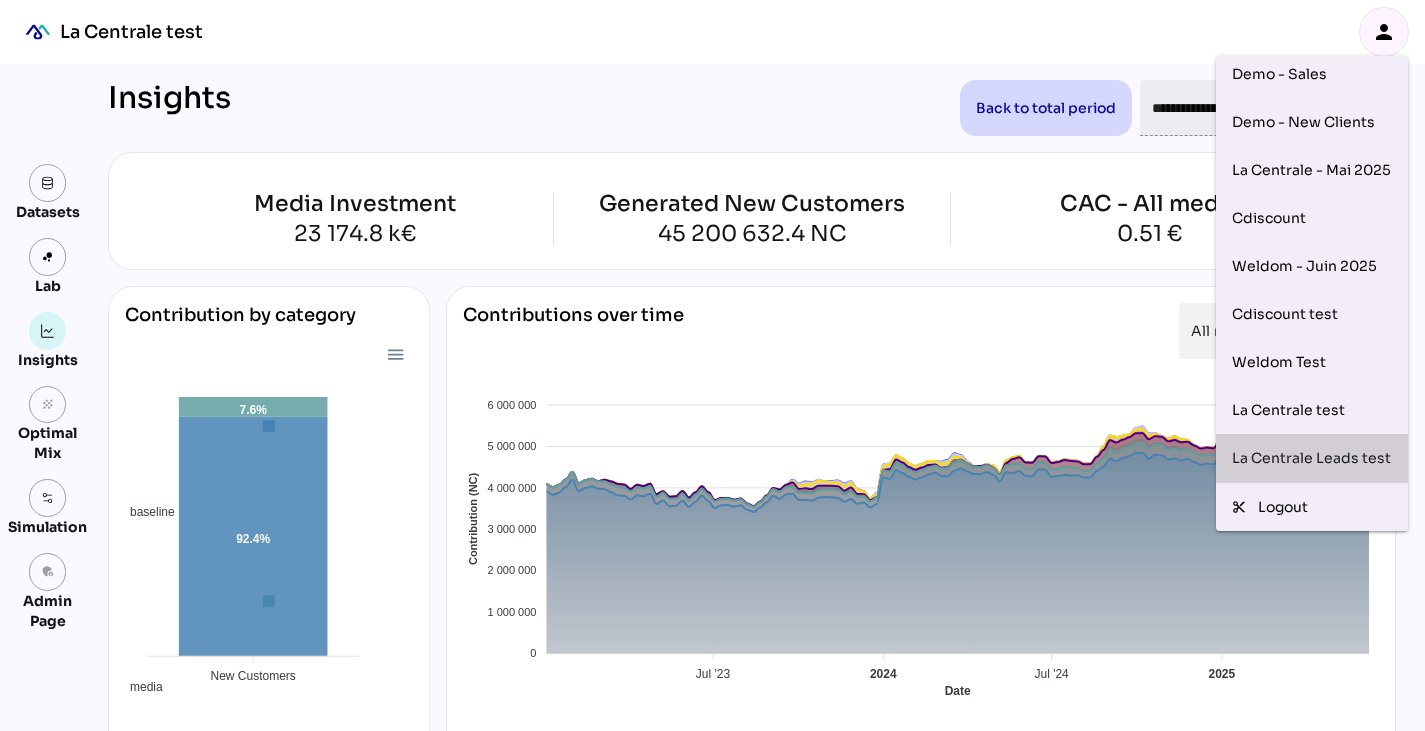 click on "La Centrale Leads test" at bounding box center (1312, 458) 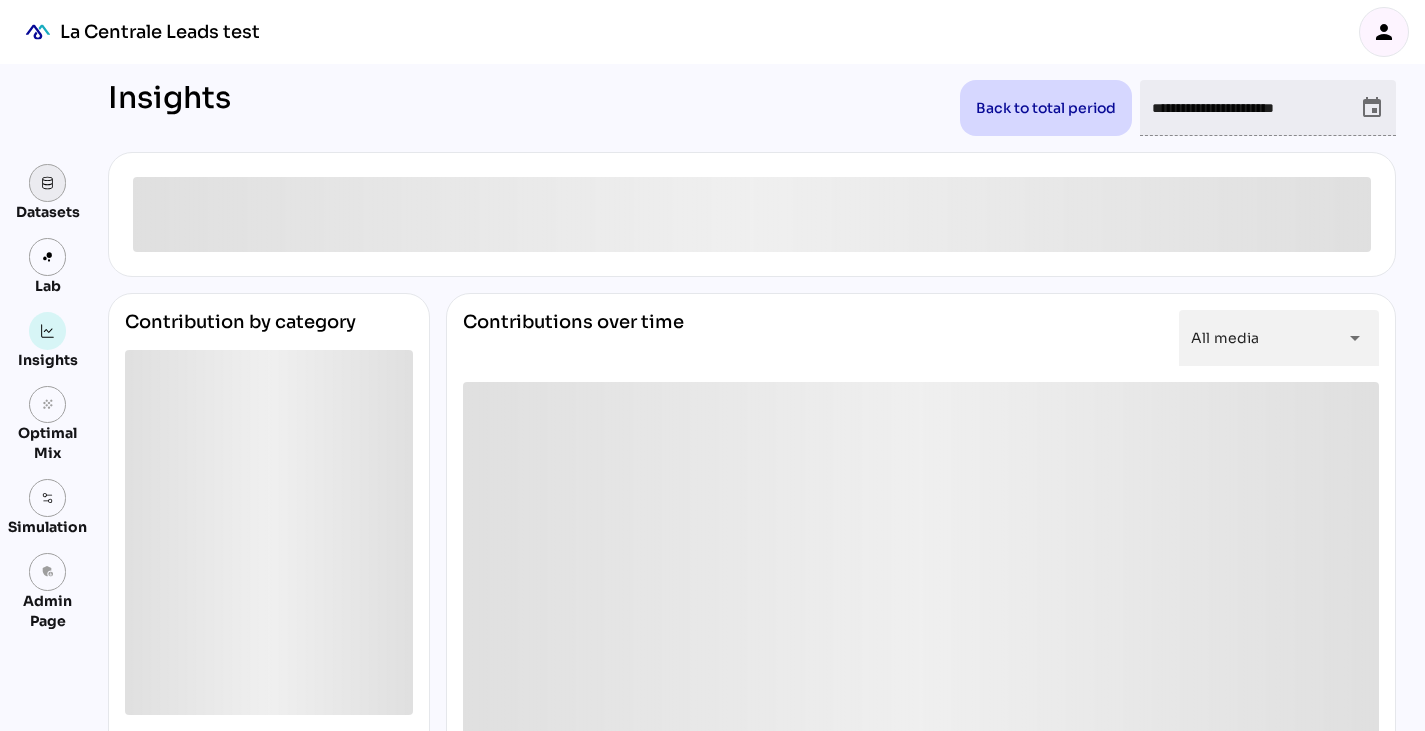 click at bounding box center (48, 183) 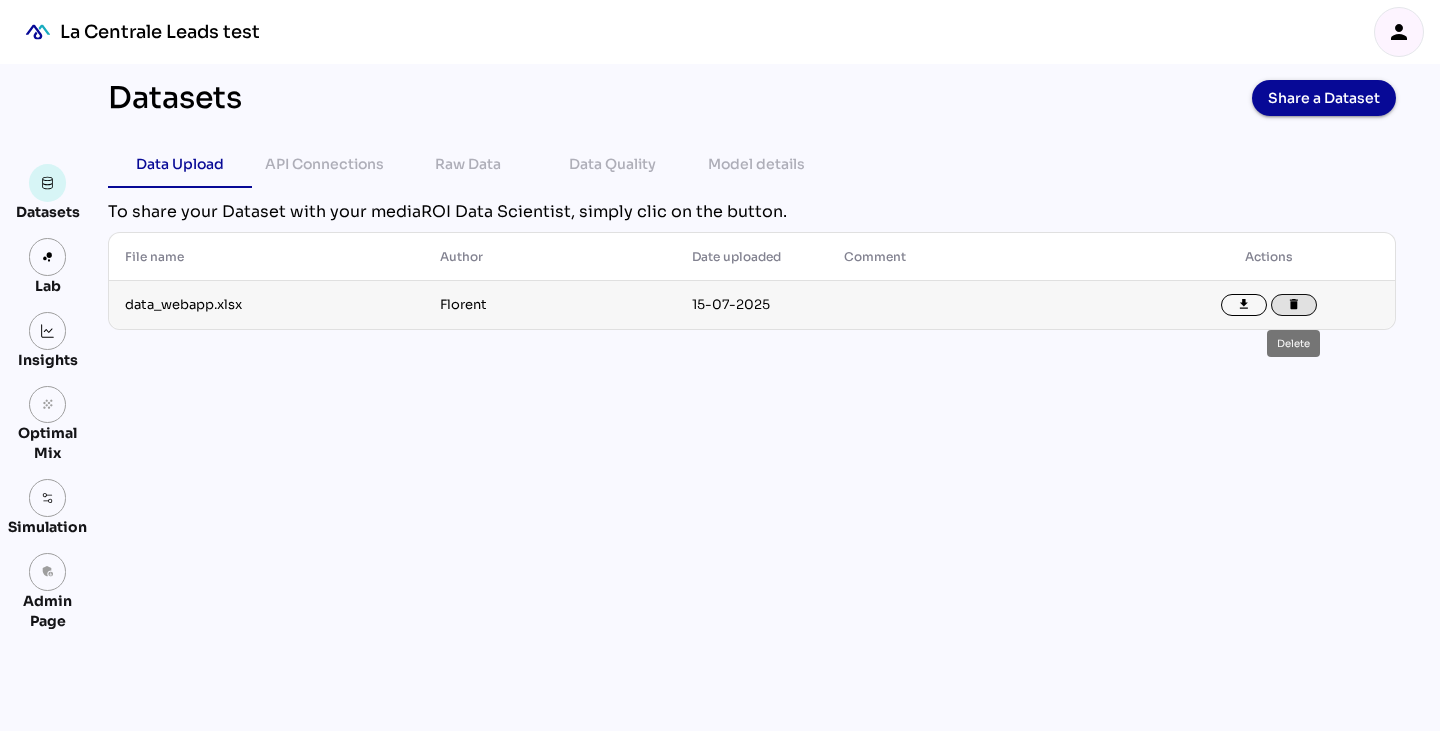click on "delete" at bounding box center [1294, 305] 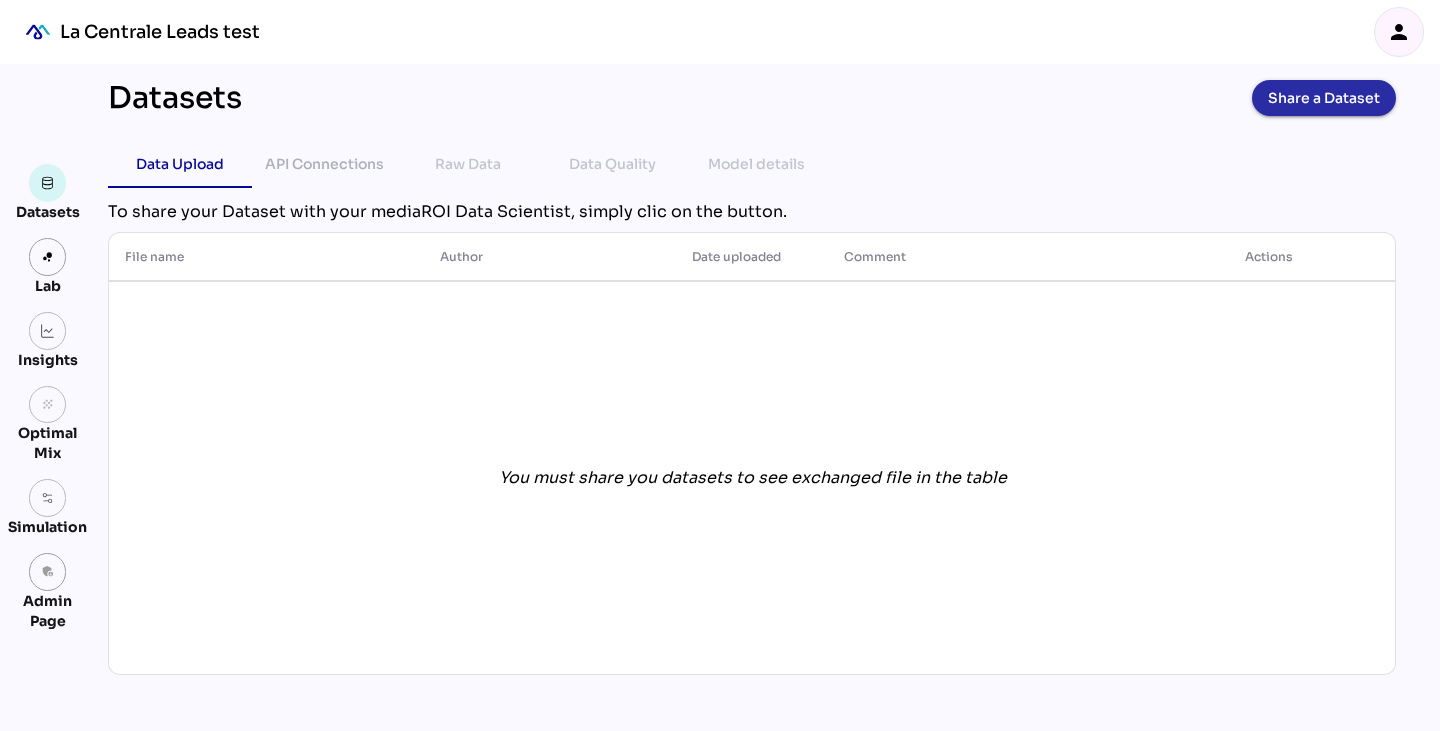 click on "Share a Dataset" at bounding box center [1324, 98] 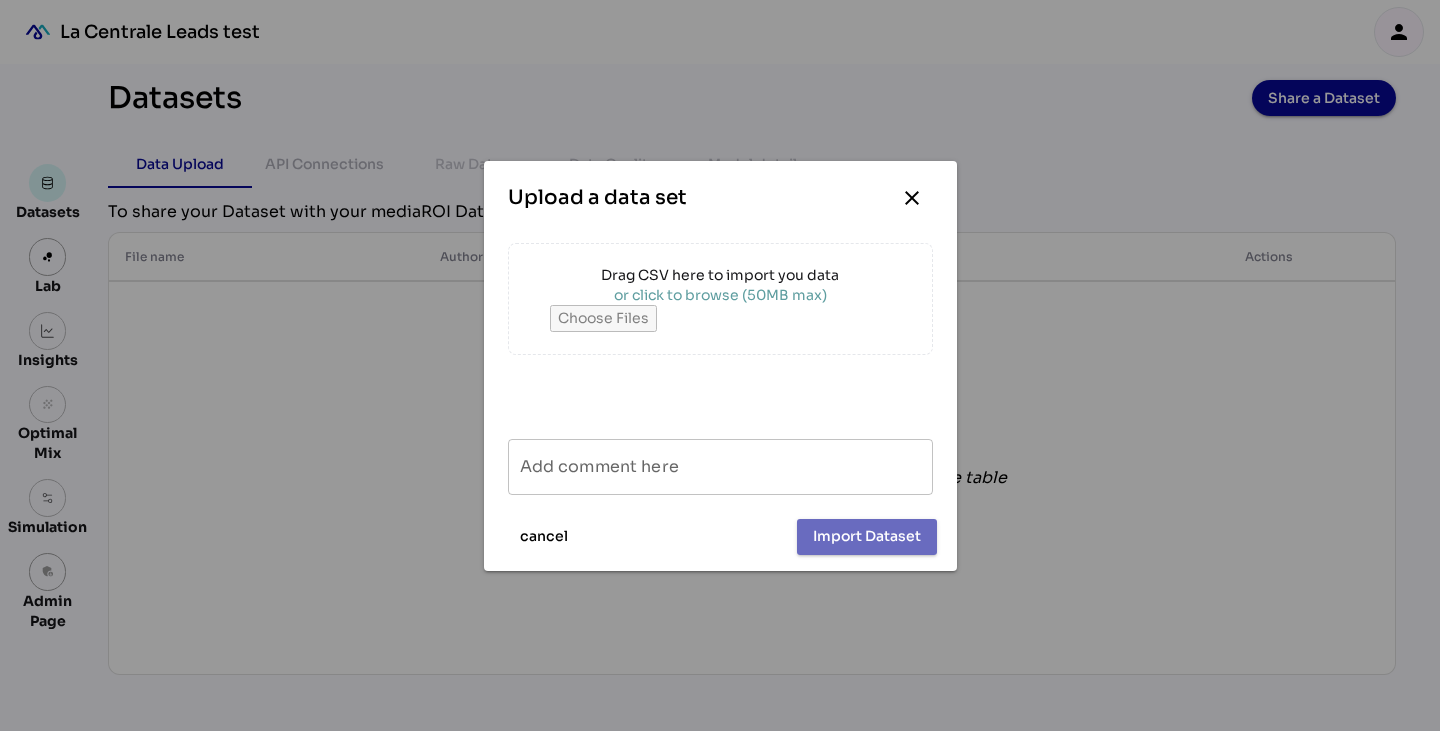 click on "or click to browse (50MB max)" at bounding box center [720, 295] 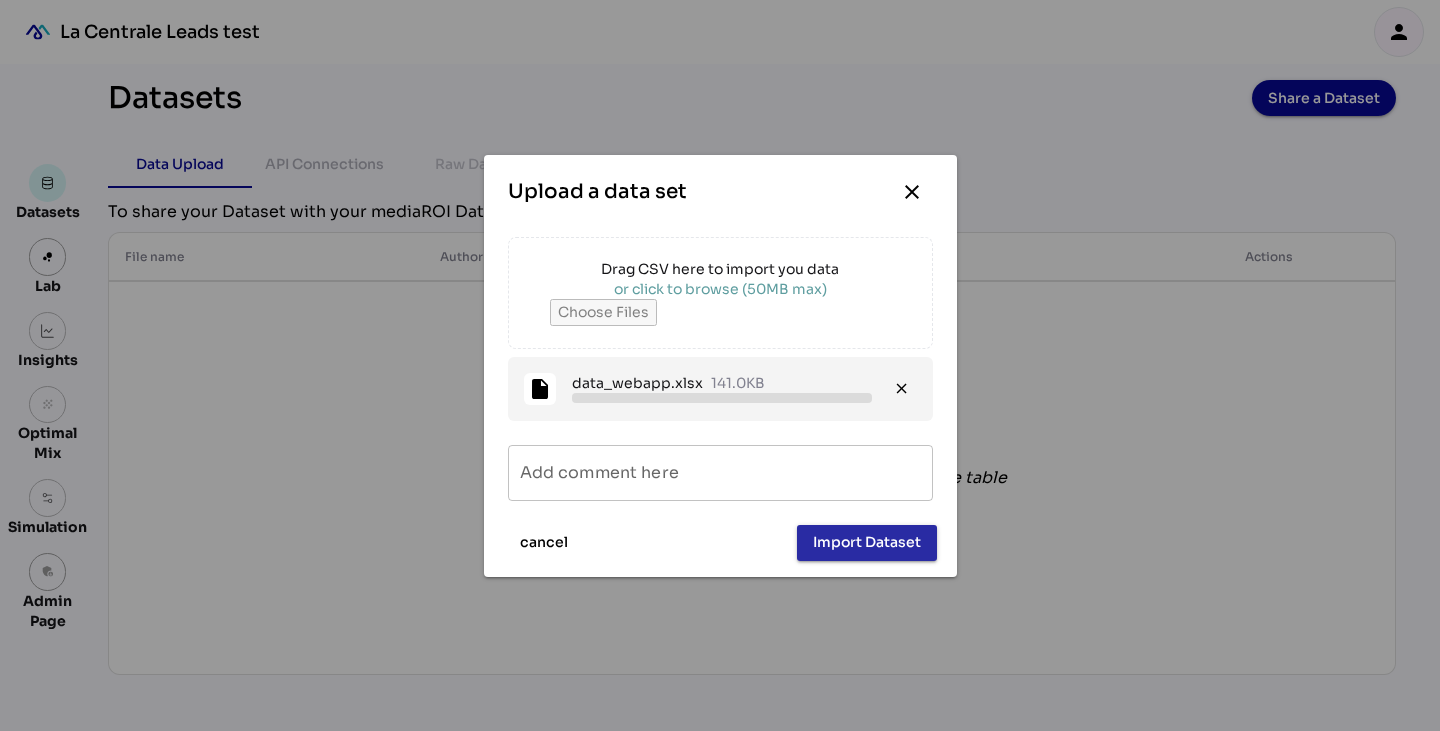 click on "Import Dataset" at bounding box center (867, 542) 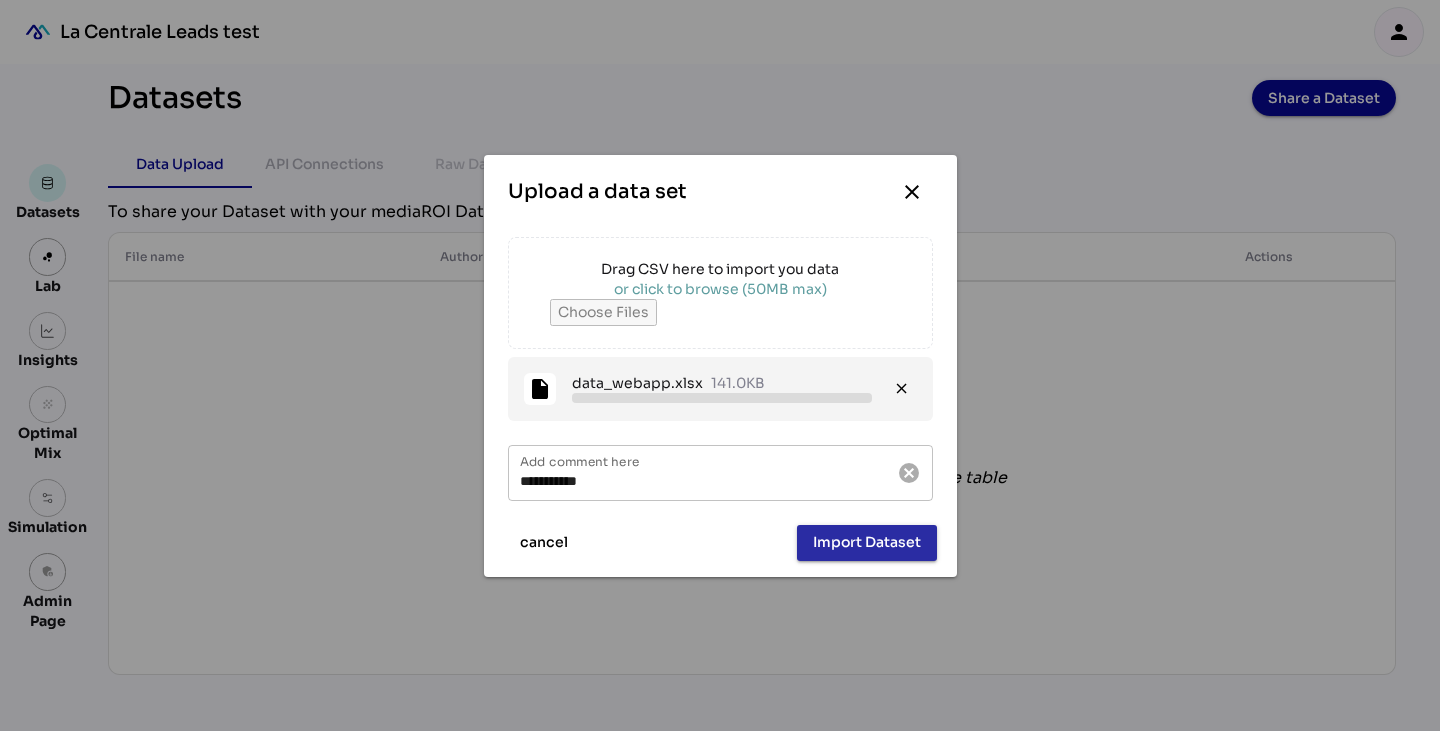 type on "**********" 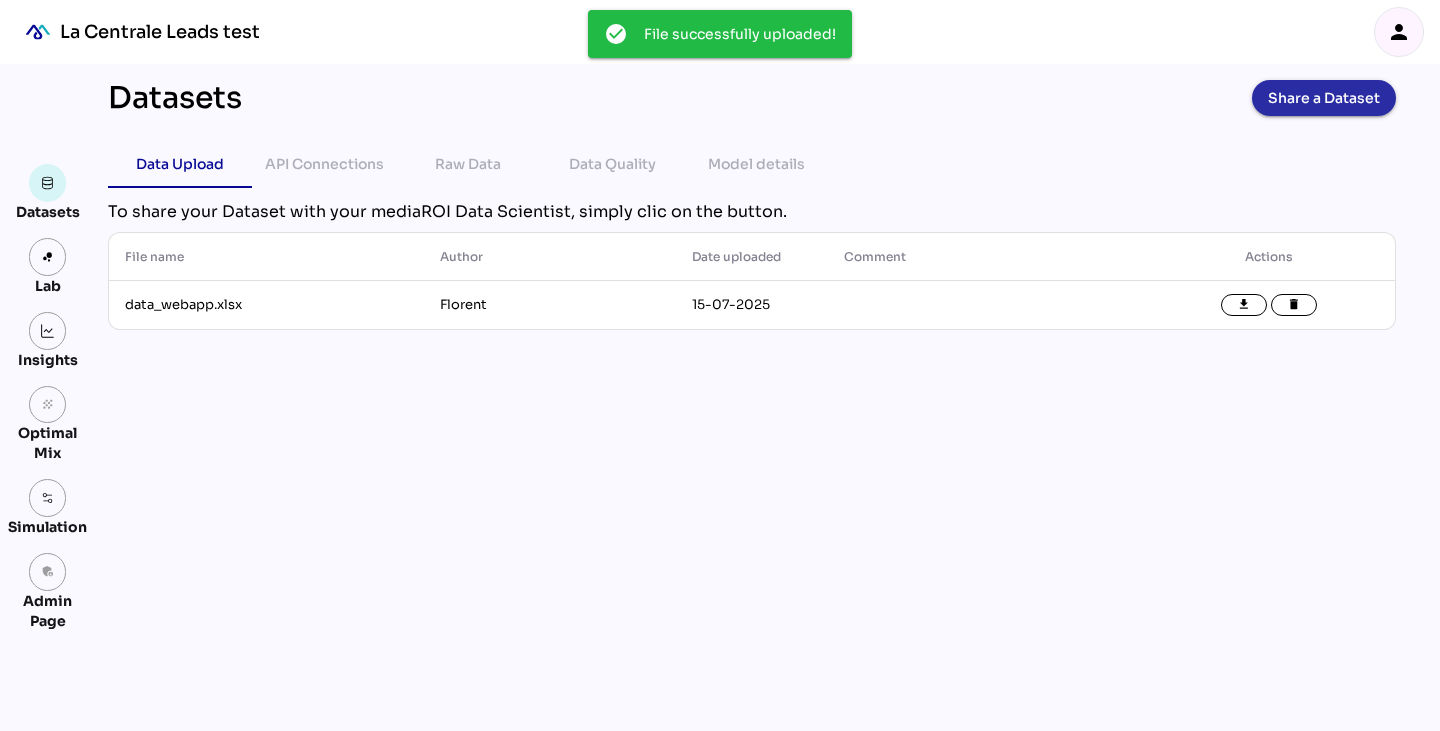 click on "Share a Dataset" at bounding box center [1324, 98] 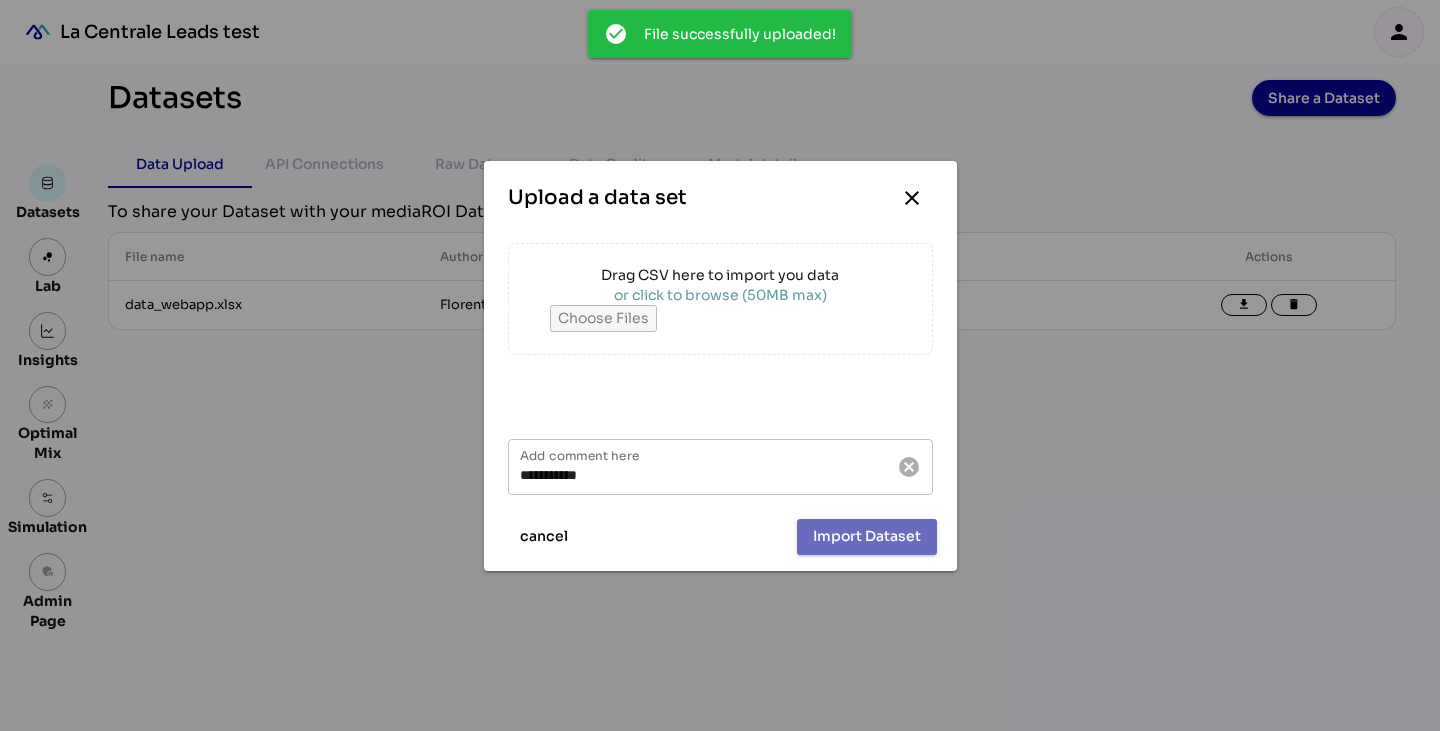 click on "Drag CSV here to import you data" at bounding box center [720, 275] 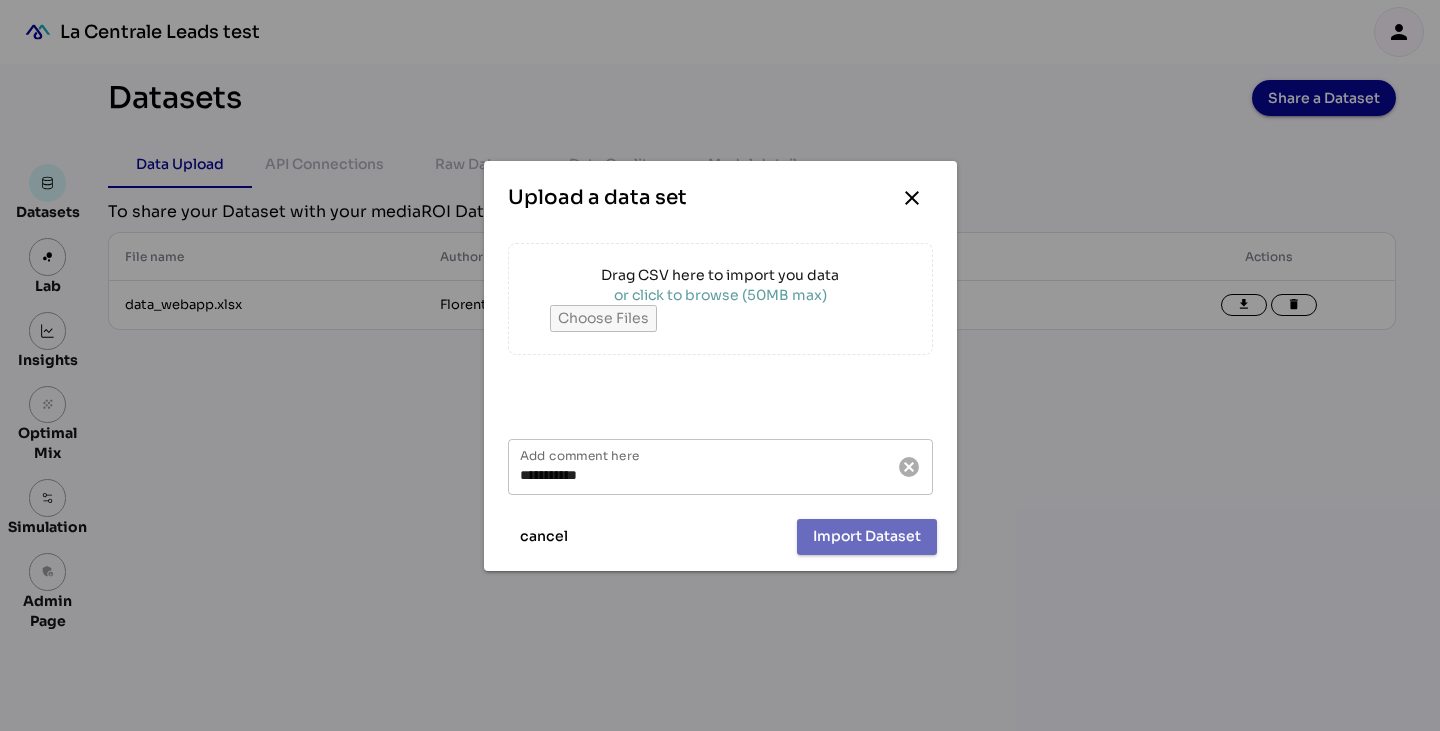 type on "**********" 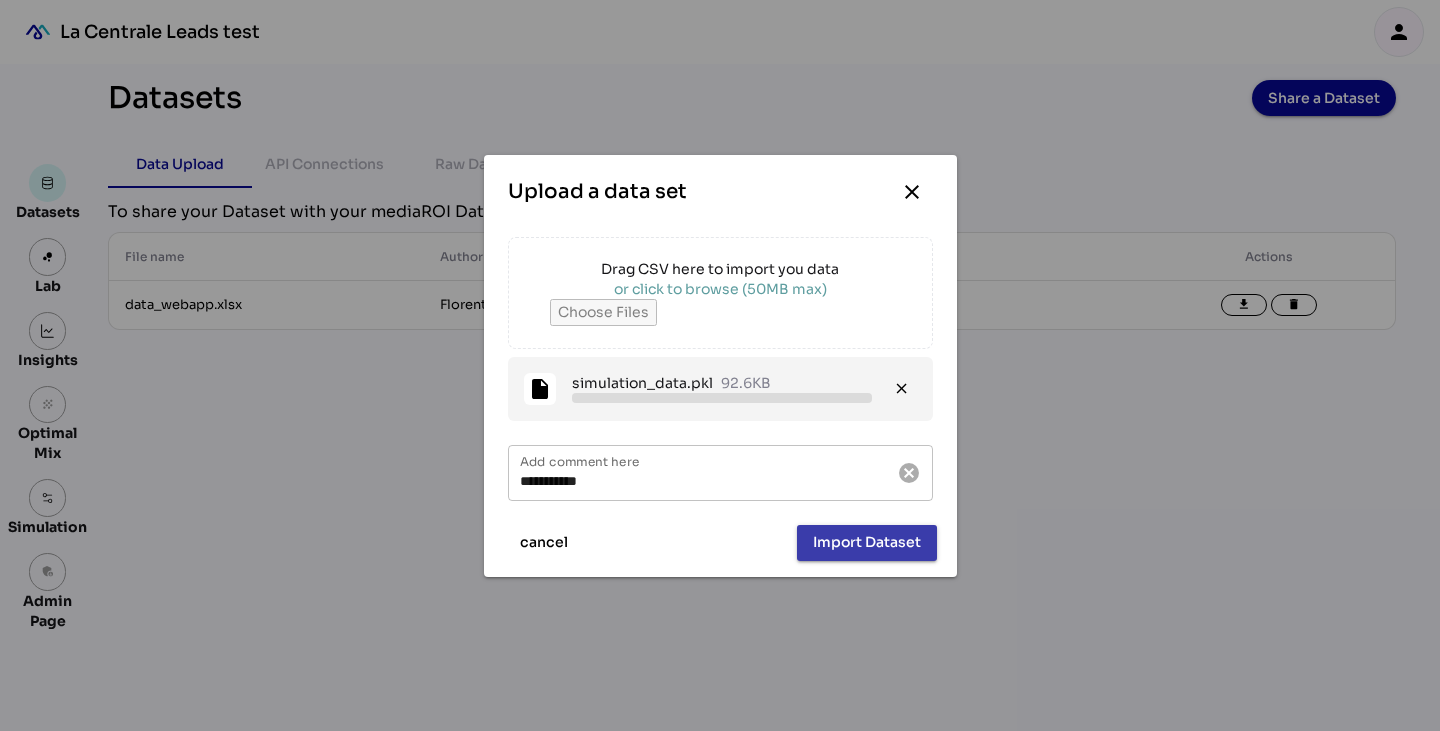 click on "Import Dataset" at bounding box center (867, 543) 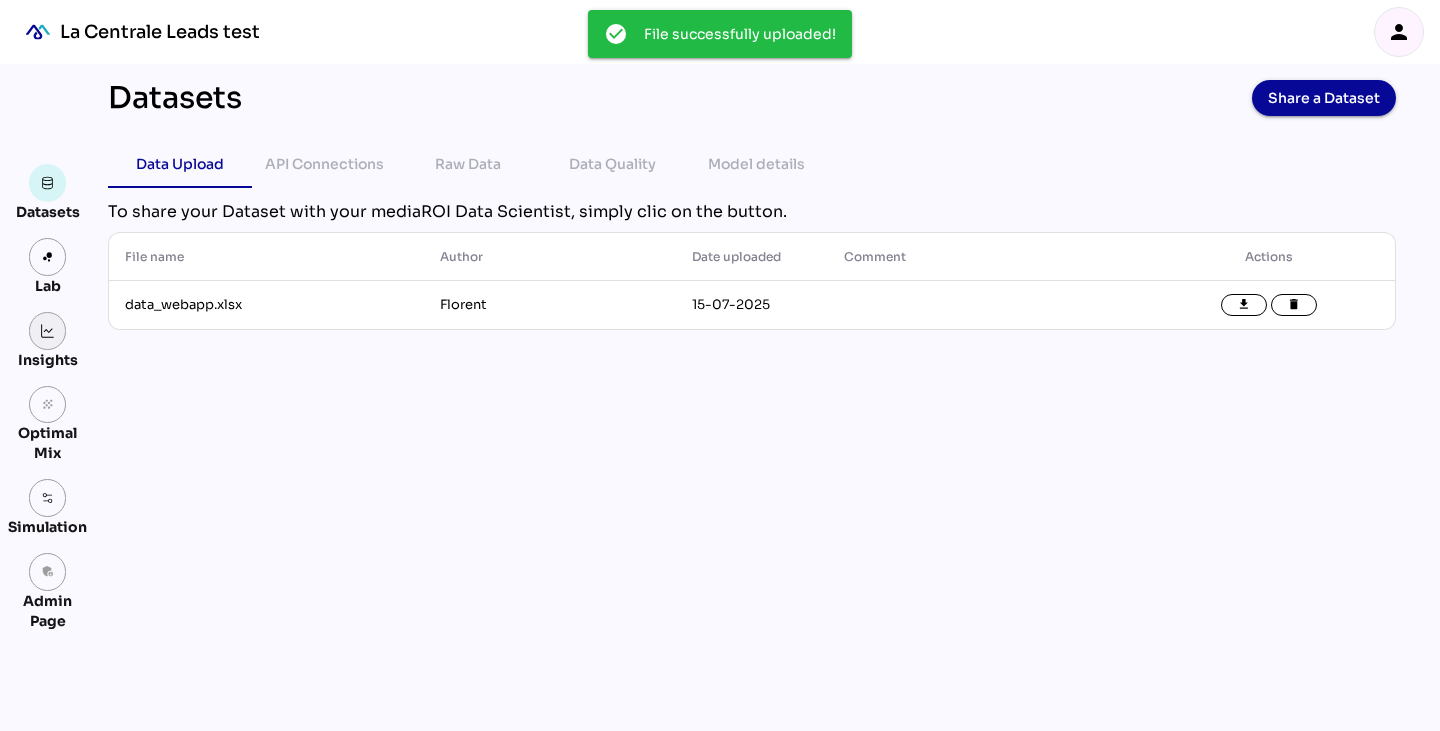 click at bounding box center (48, 331) 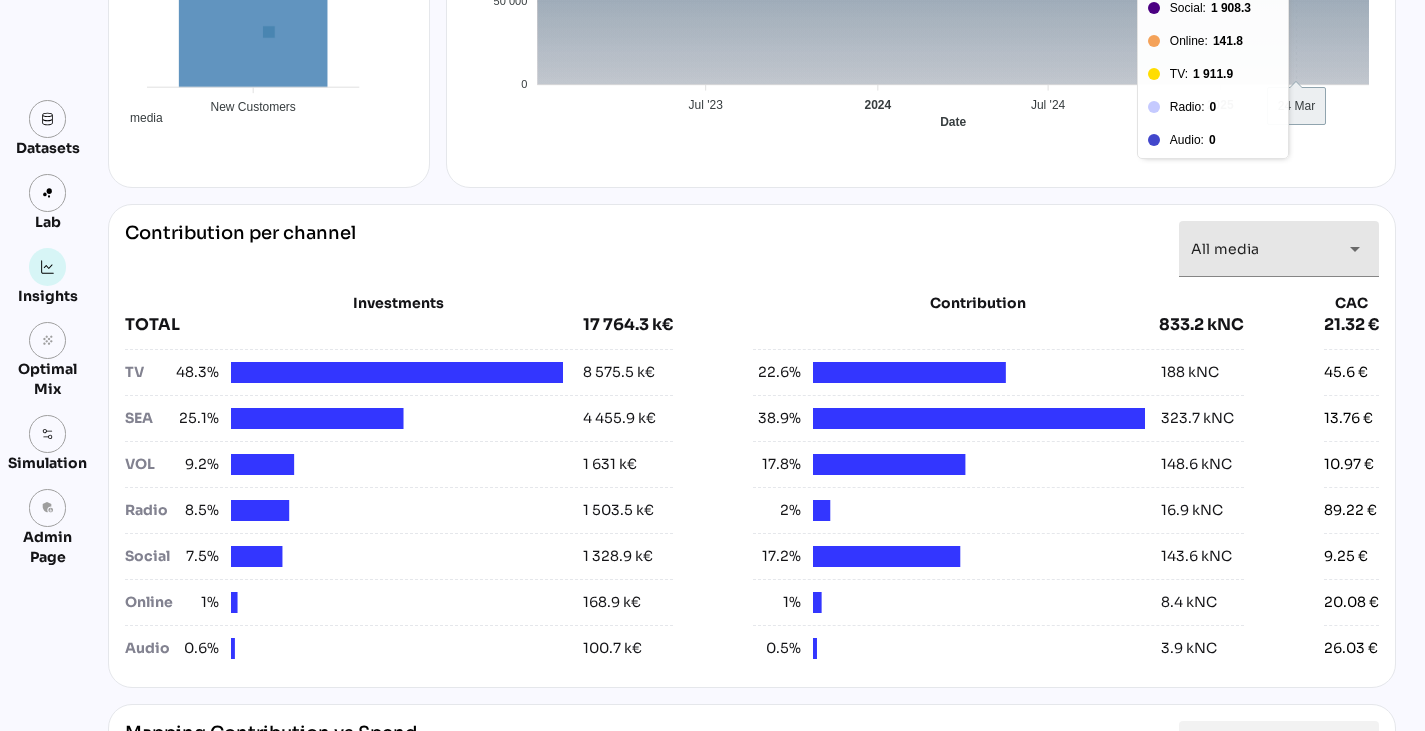 scroll, scrollTop: 571, scrollLeft: 0, axis: vertical 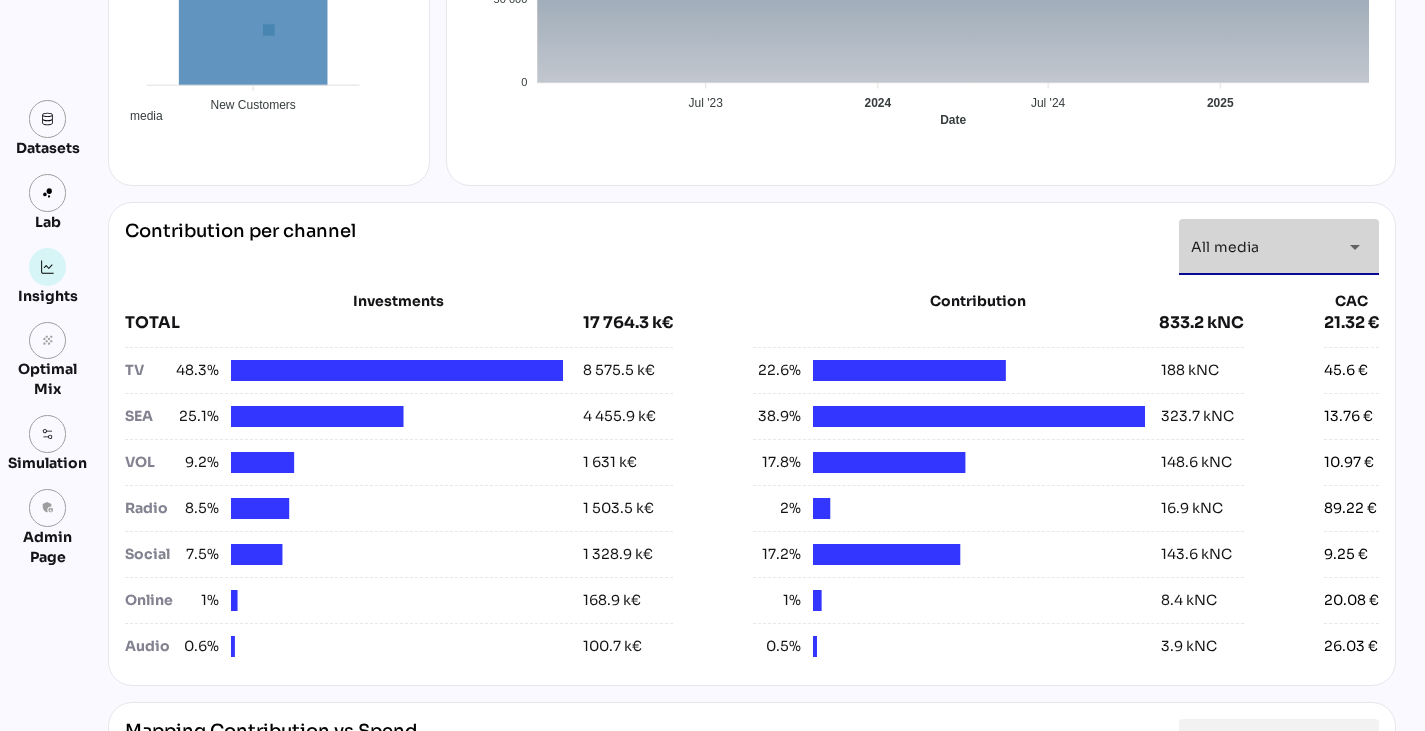 click on "All media *********" at bounding box center [1261, 247] 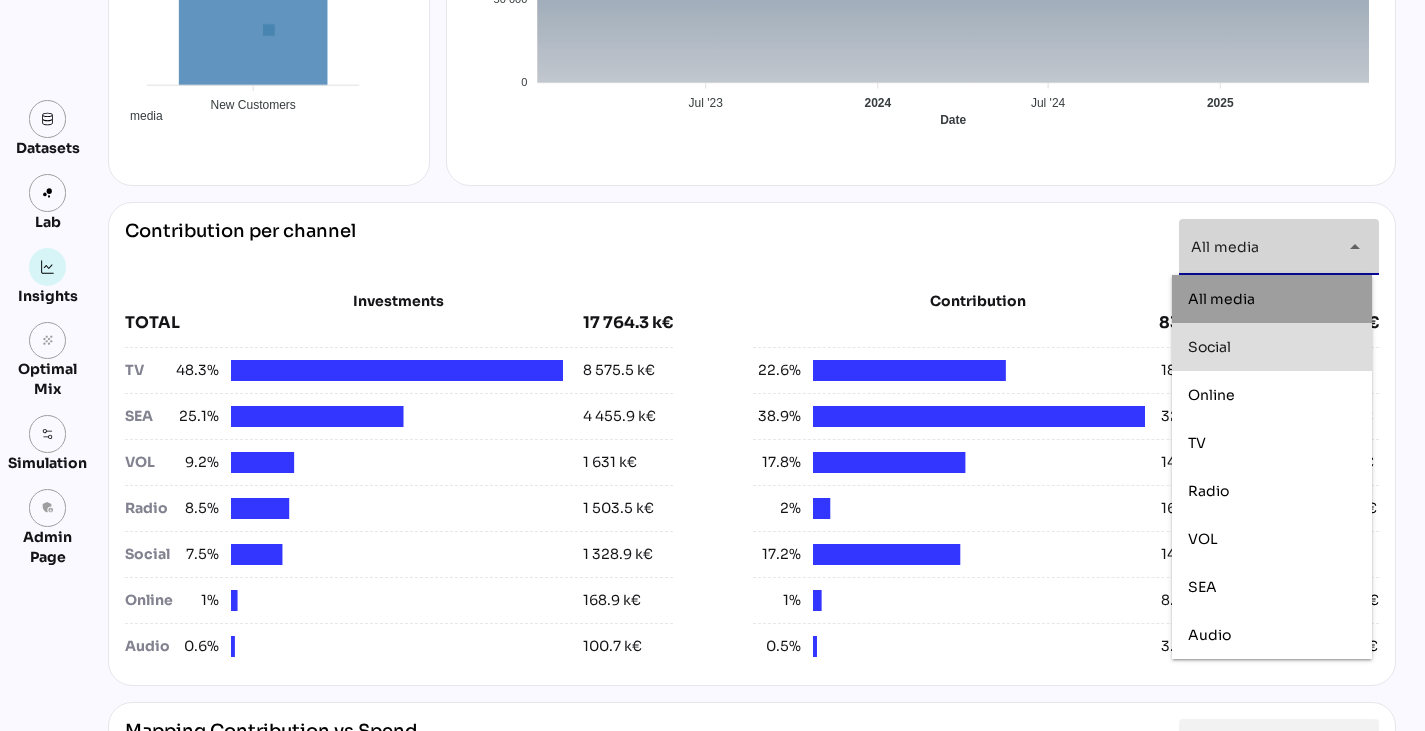click on "Social" at bounding box center (1272, 347) 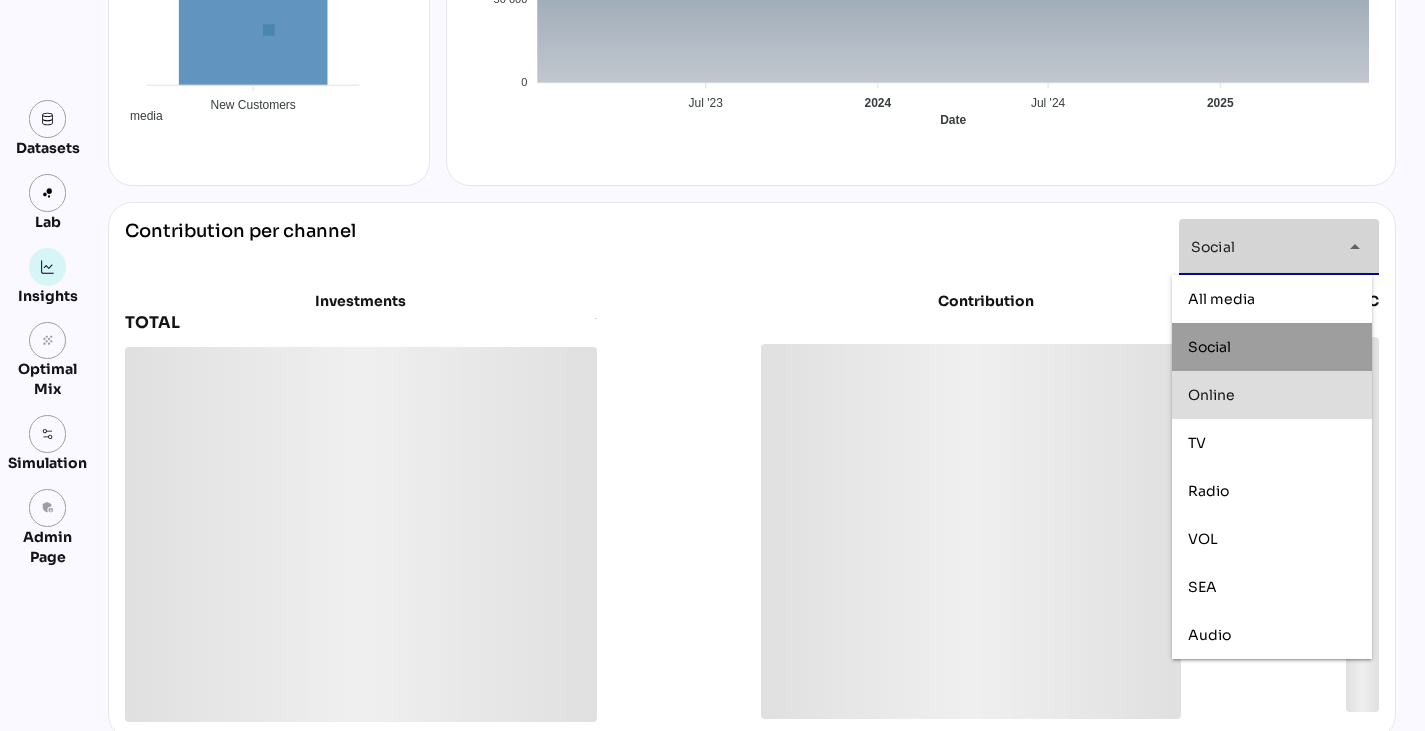 click on "Online" at bounding box center [1272, 395] 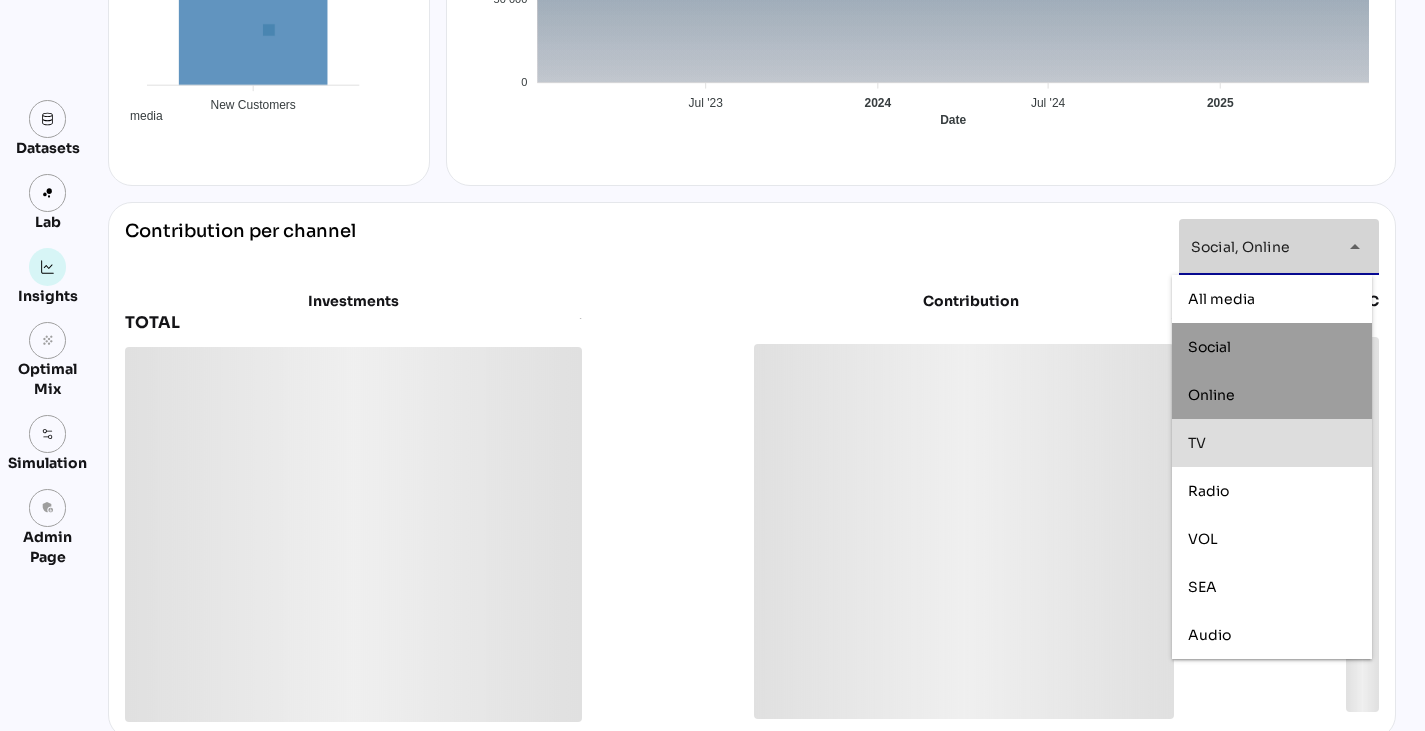click on "TV" at bounding box center [1272, 443] 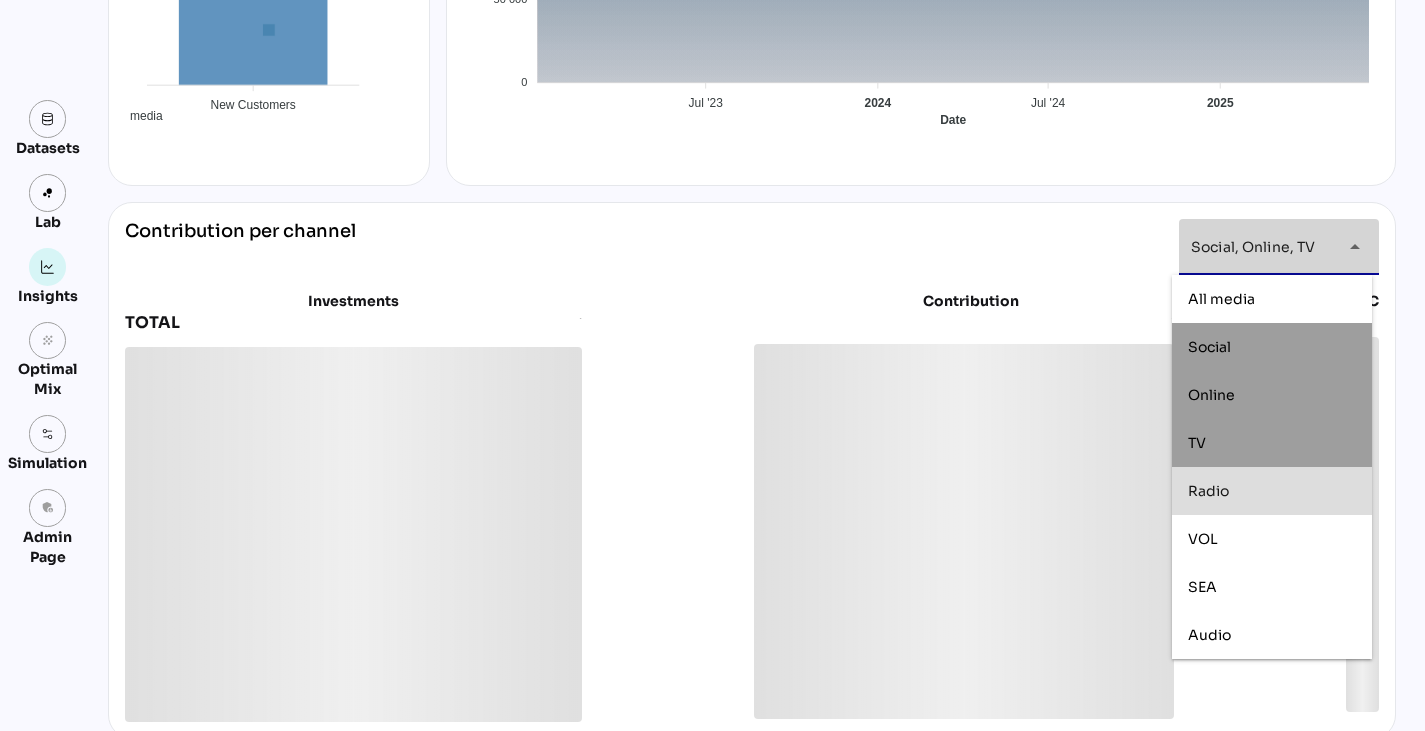 click on "Radio" at bounding box center (1272, 491) 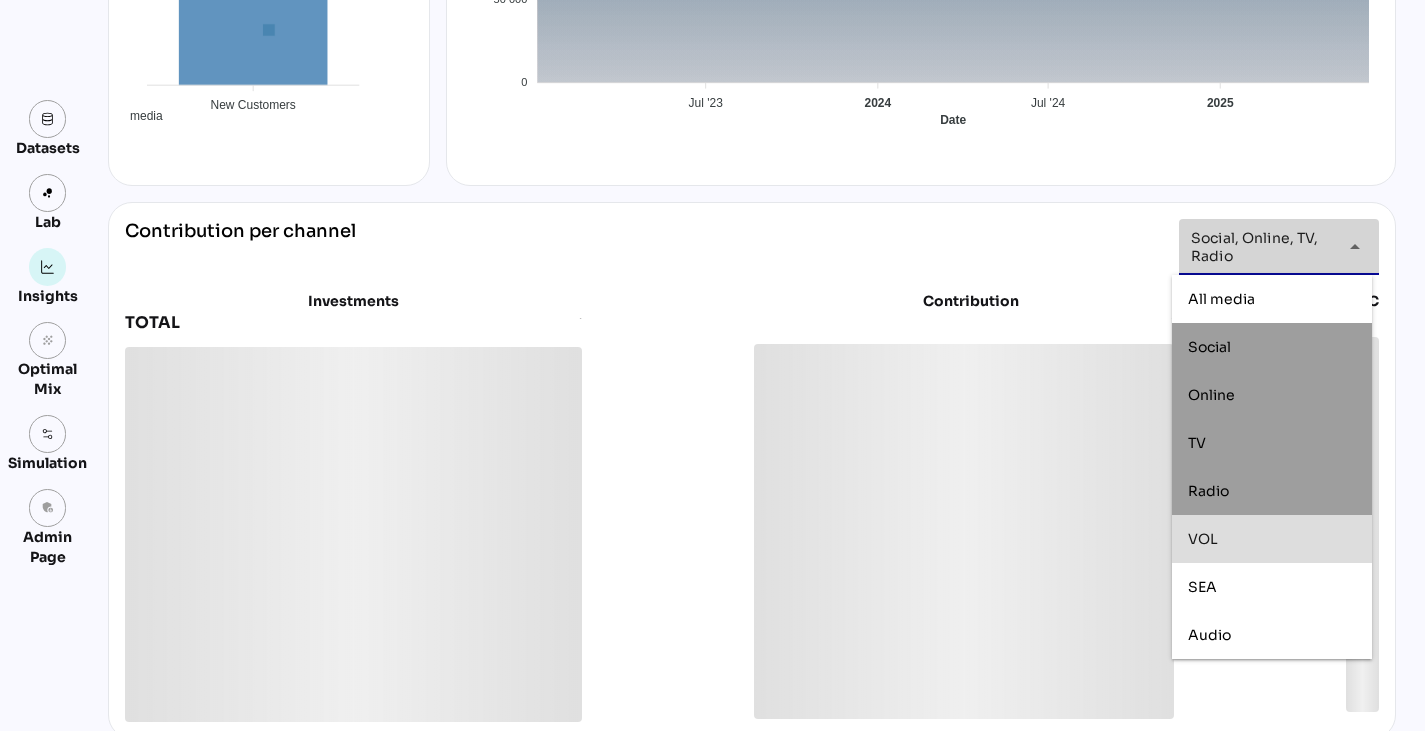 click on "VOL" at bounding box center (1272, 539) 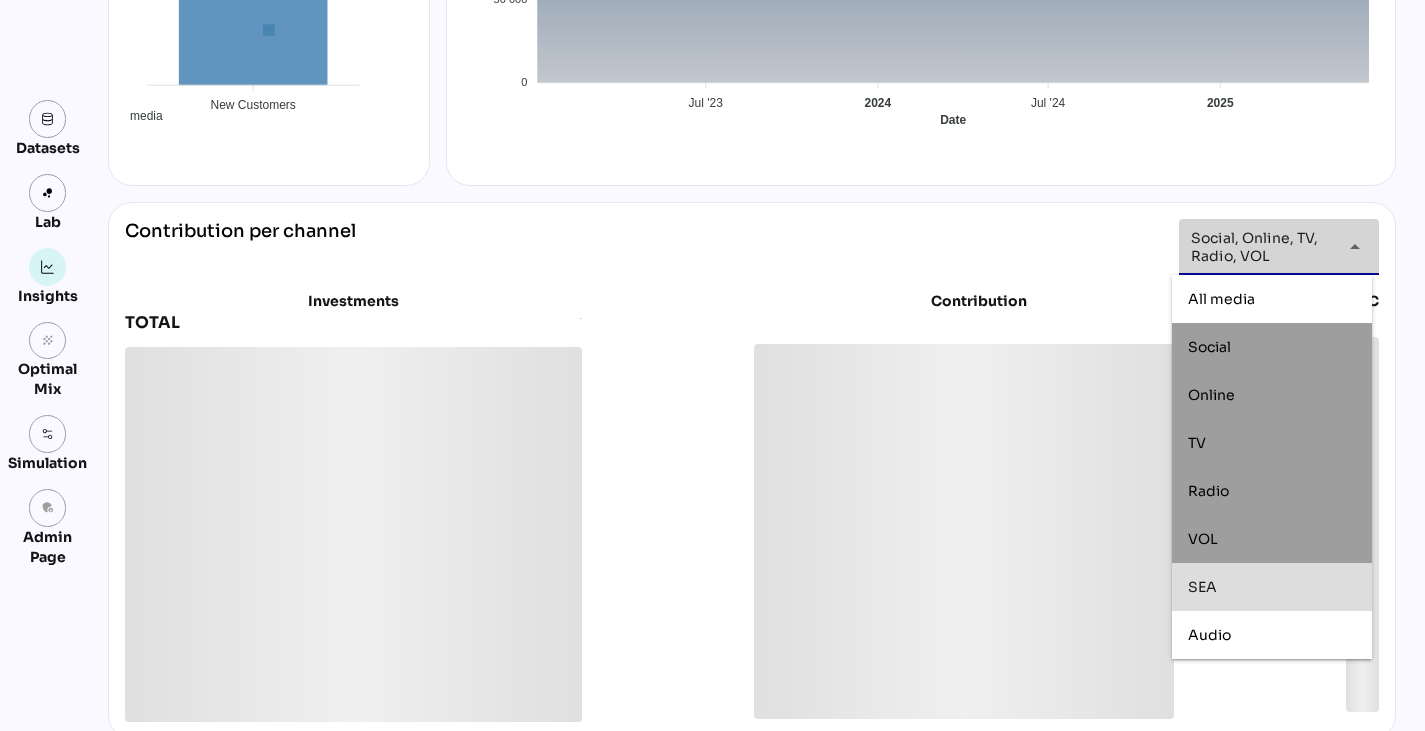 click on "SEA" at bounding box center (1272, 587) 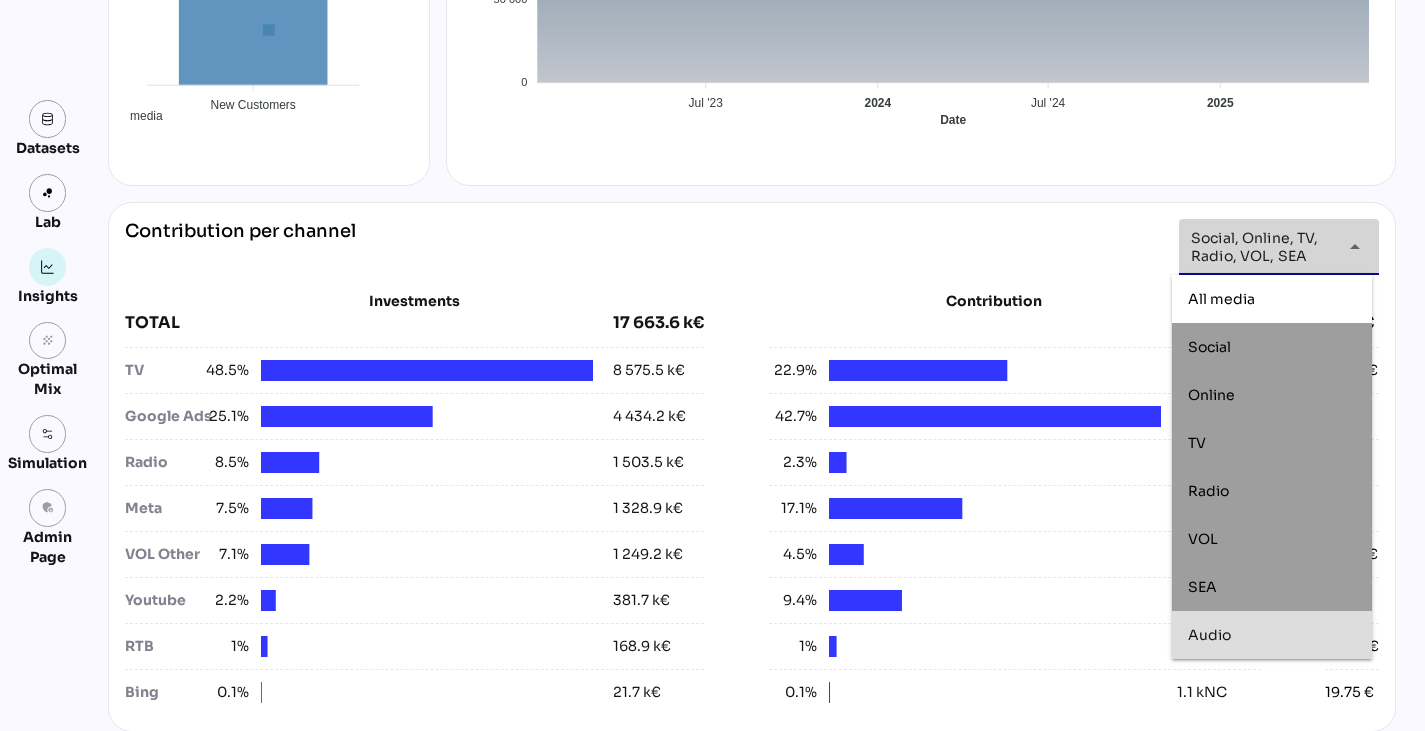 click on "Audio" at bounding box center (1272, 635) 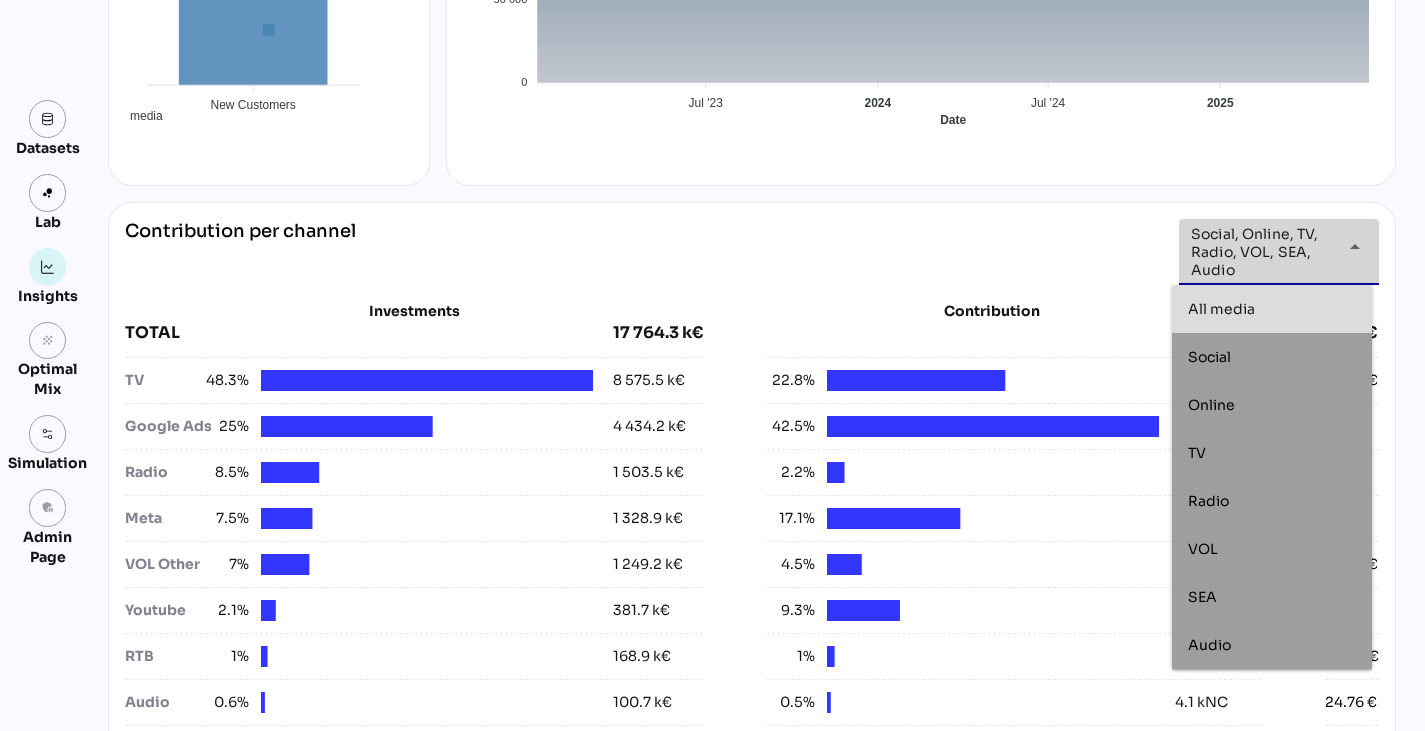 click on "**********" at bounding box center [752, 252] 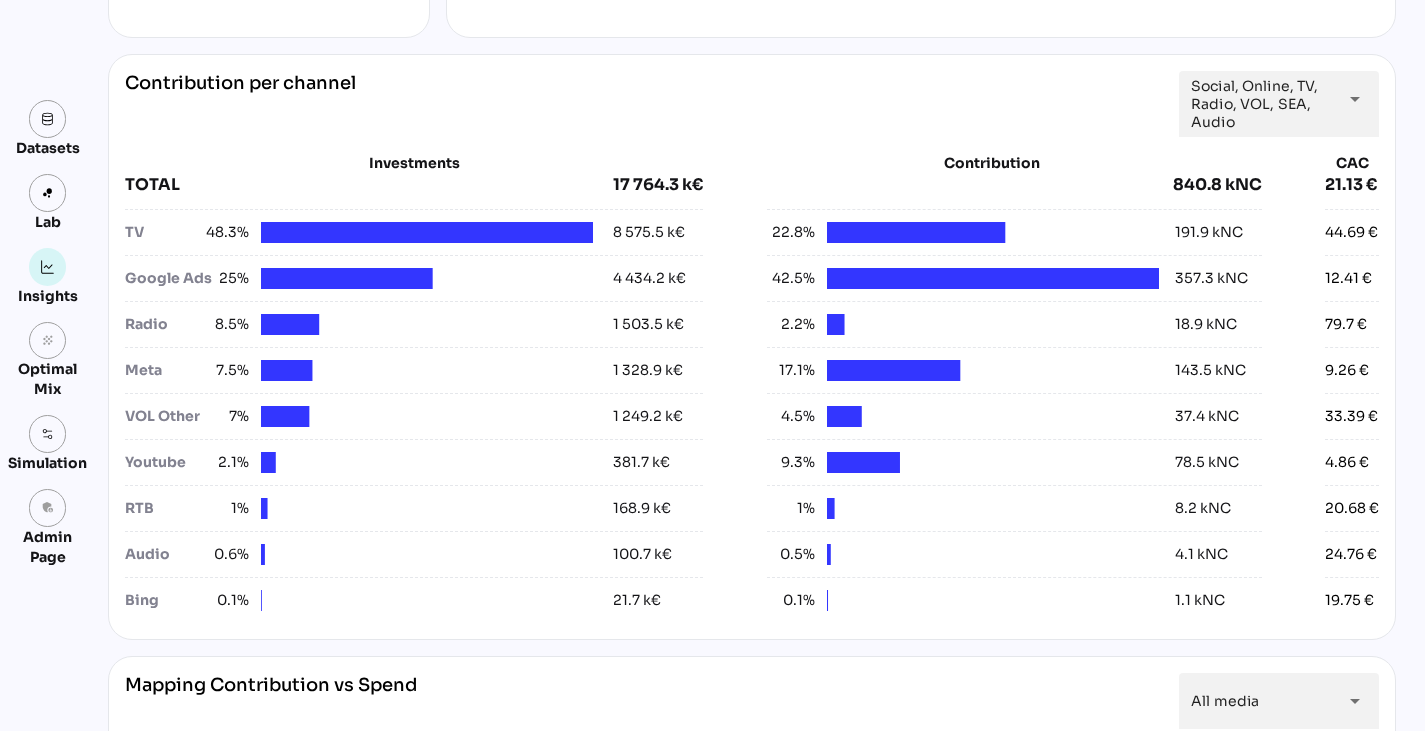 scroll, scrollTop: 720, scrollLeft: 0, axis: vertical 